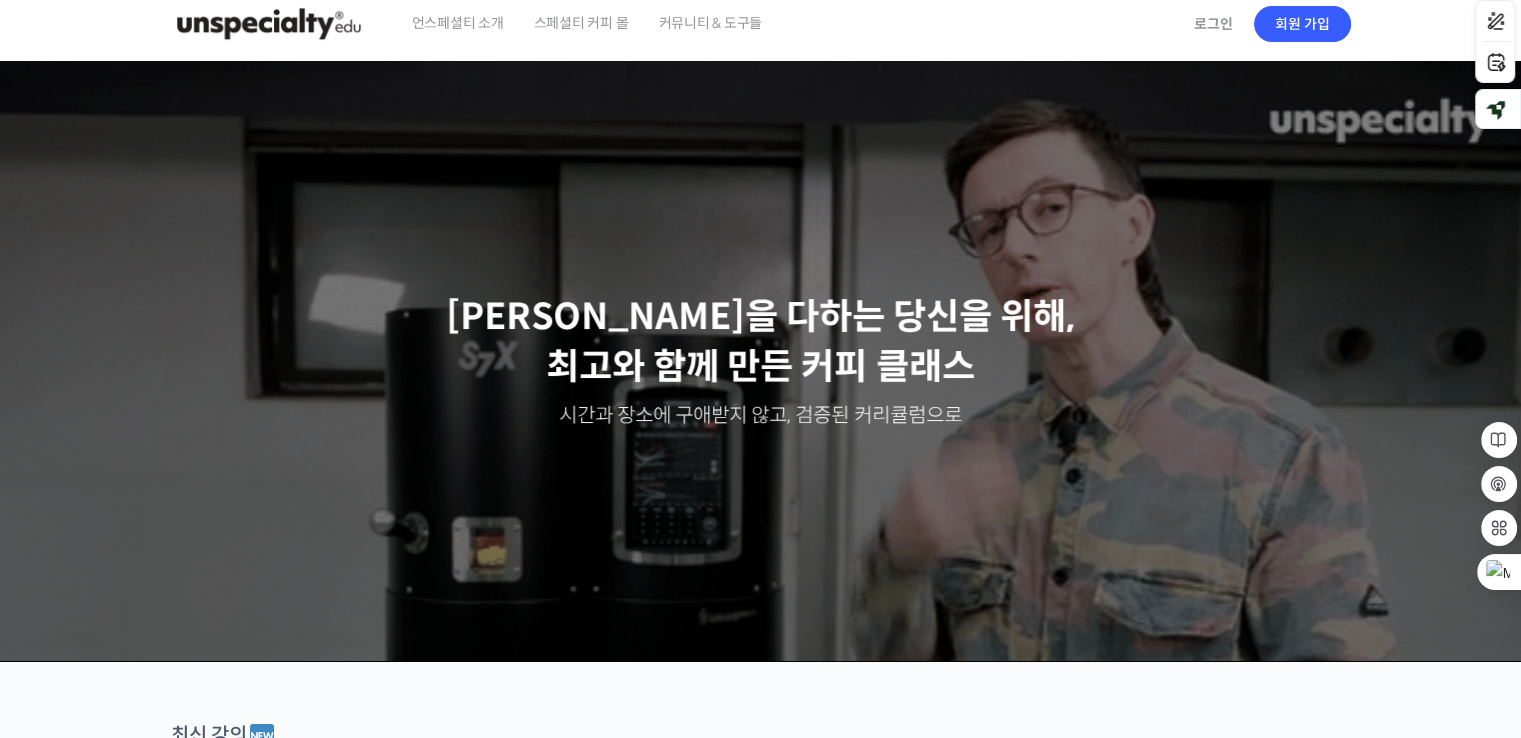scroll, scrollTop: 0, scrollLeft: 0, axis: both 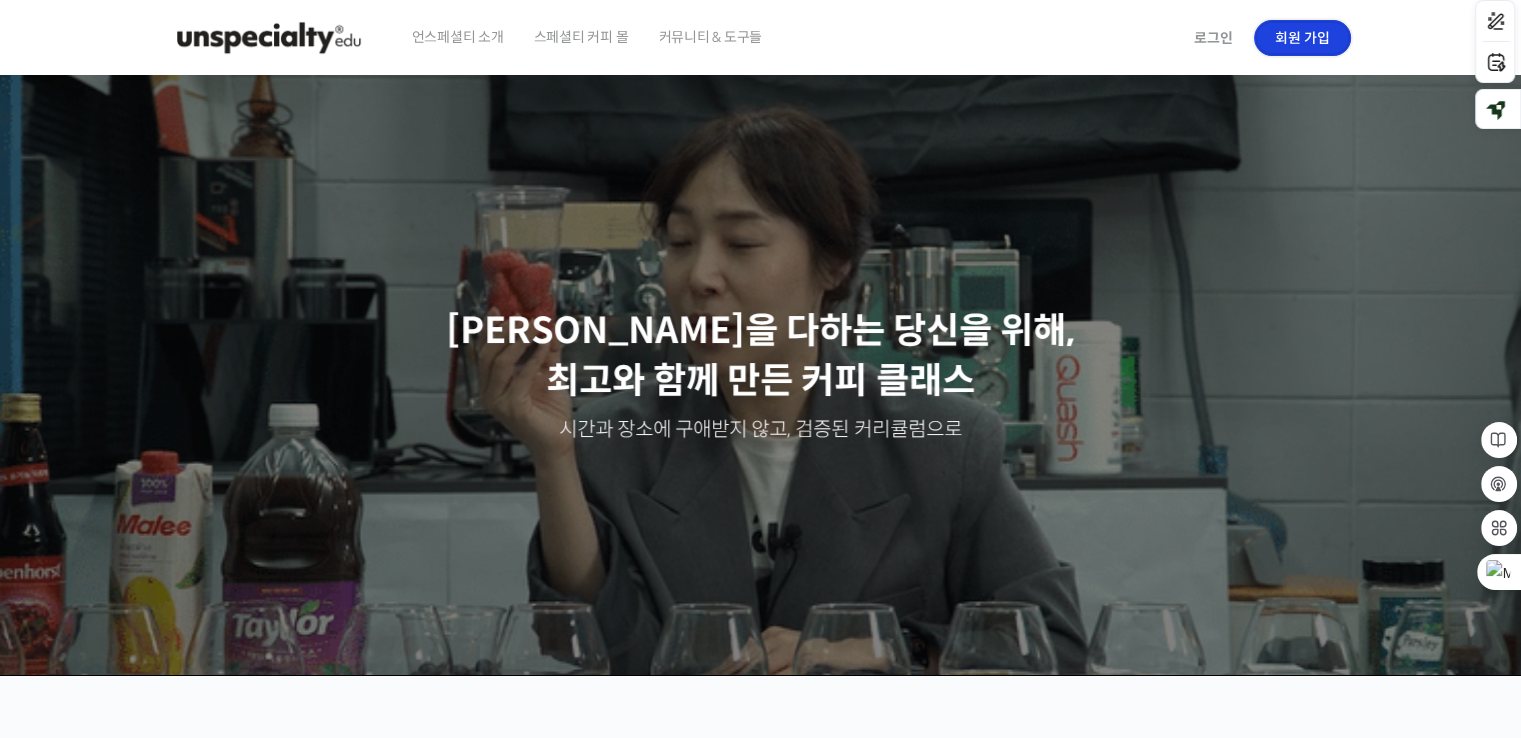 click on "회원 가입" at bounding box center (1302, 38) 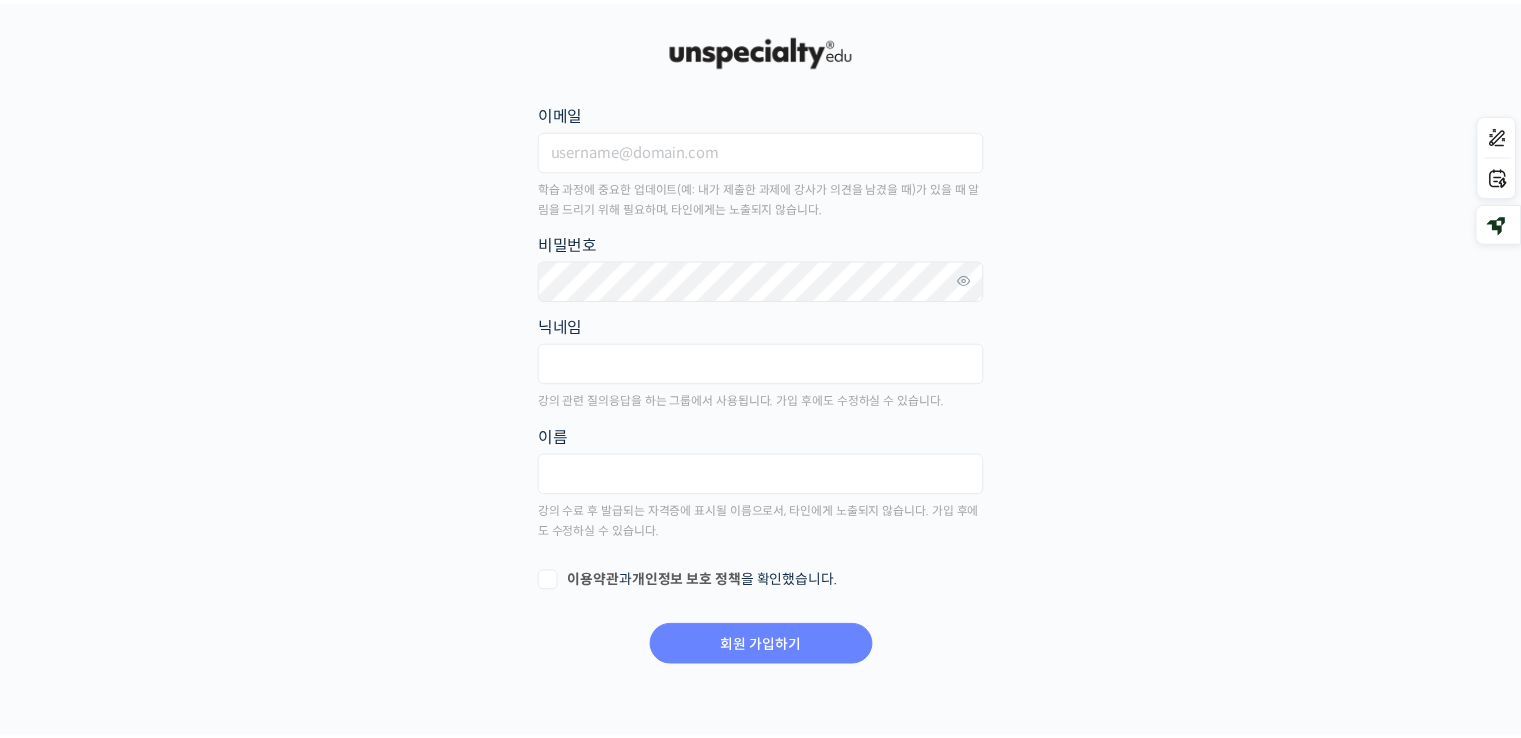 scroll, scrollTop: 0, scrollLeft: 0, axis: both 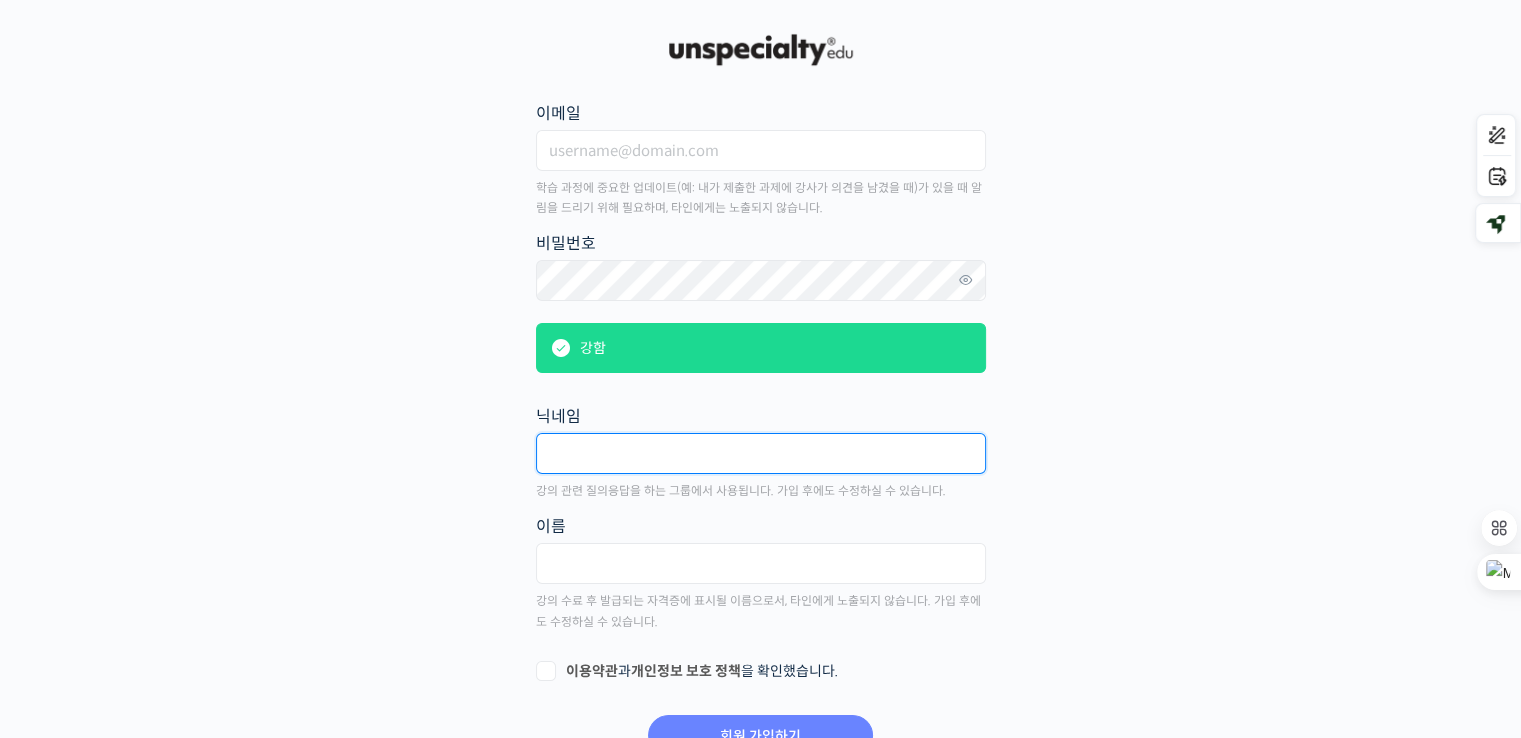 click at bounding box center [761, 453] 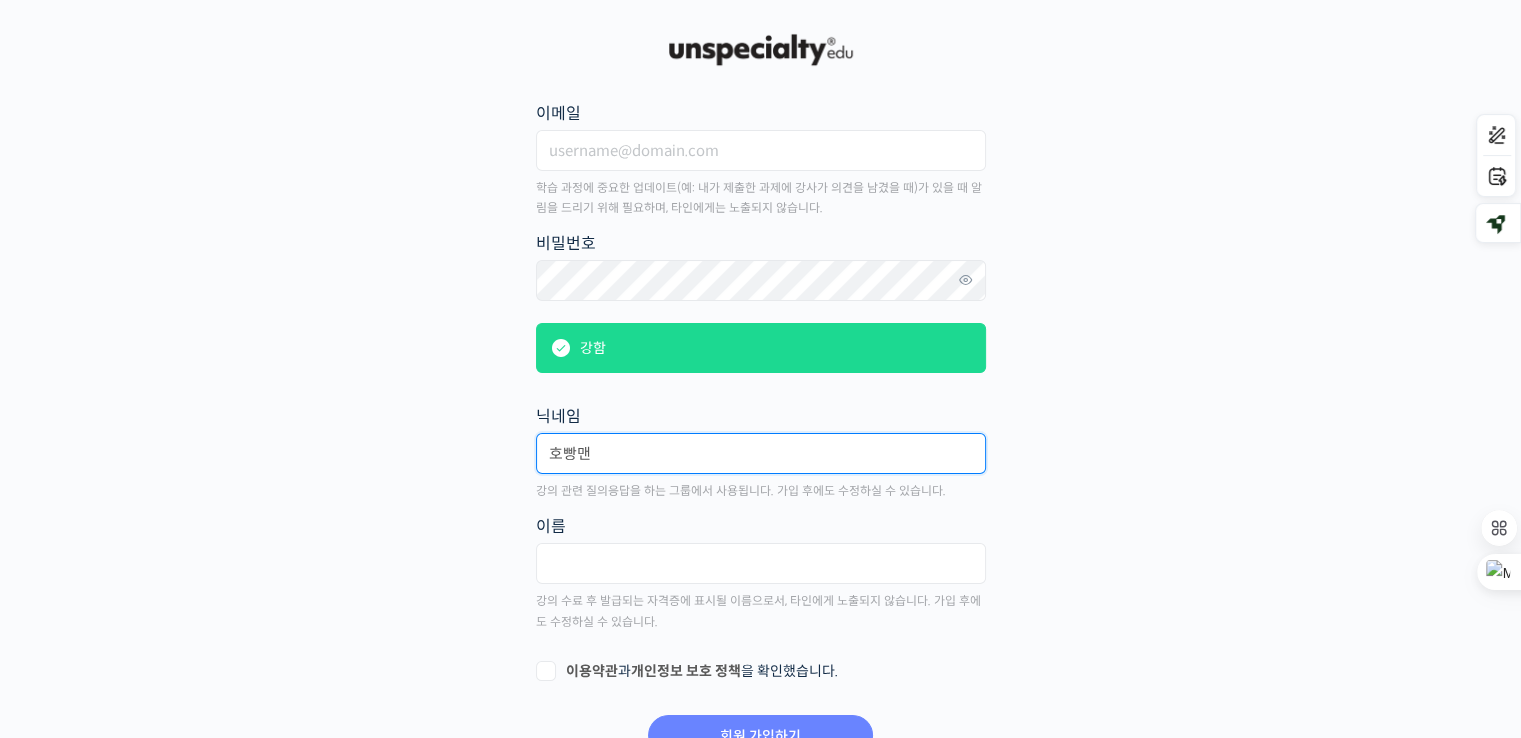 type on "호빵맨" 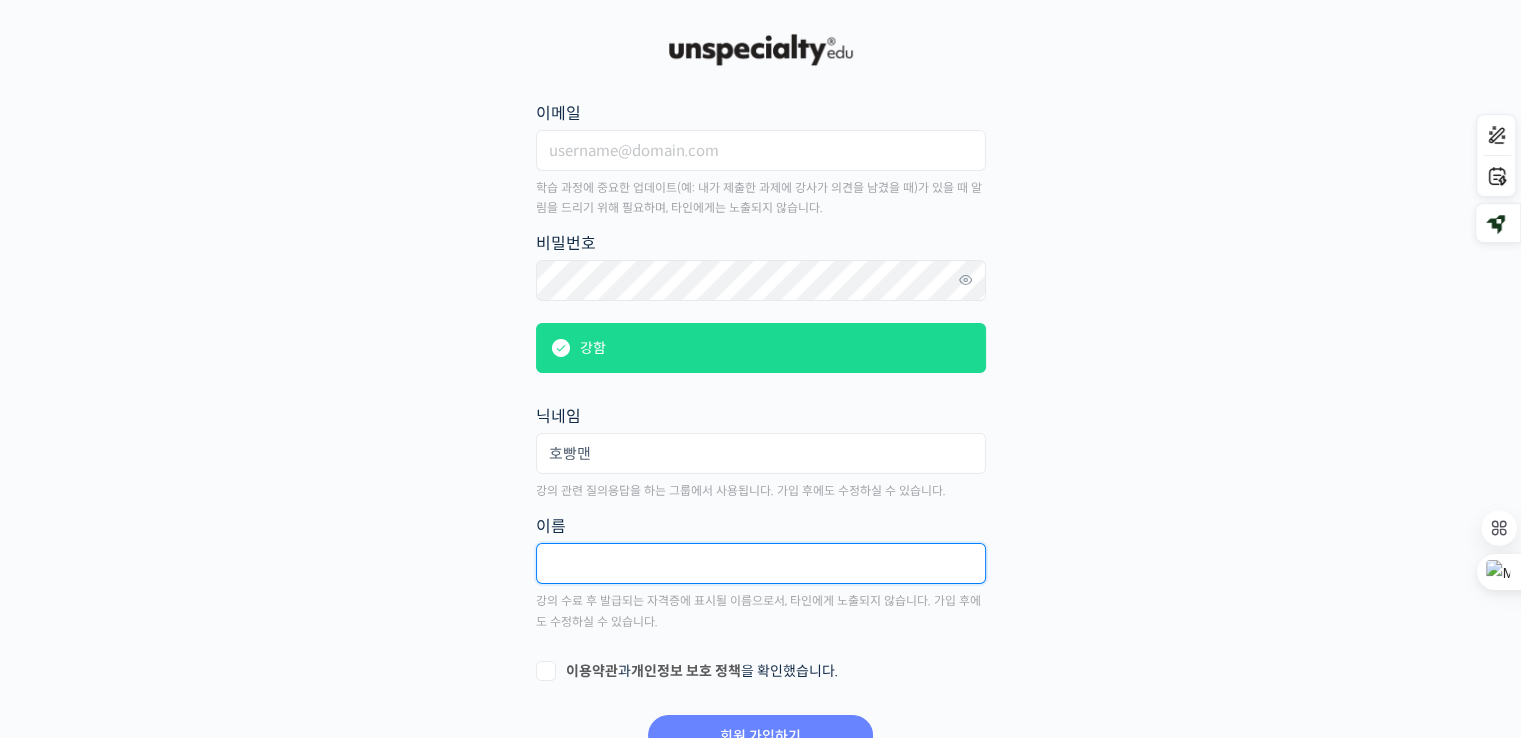 click at bounding box center (761, 563) 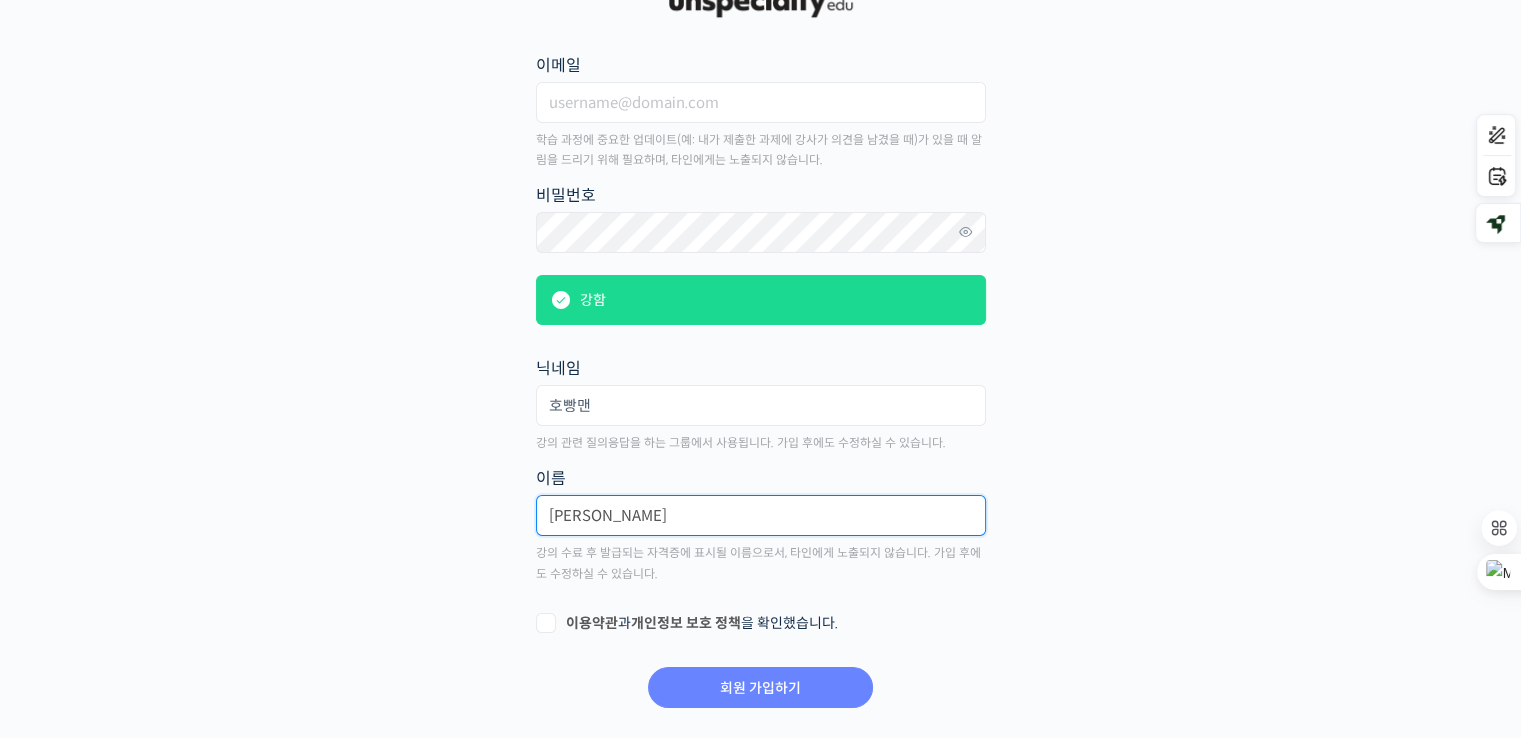 scroll, scrollTop: 87, scrollLeft: 0, axis: vertical 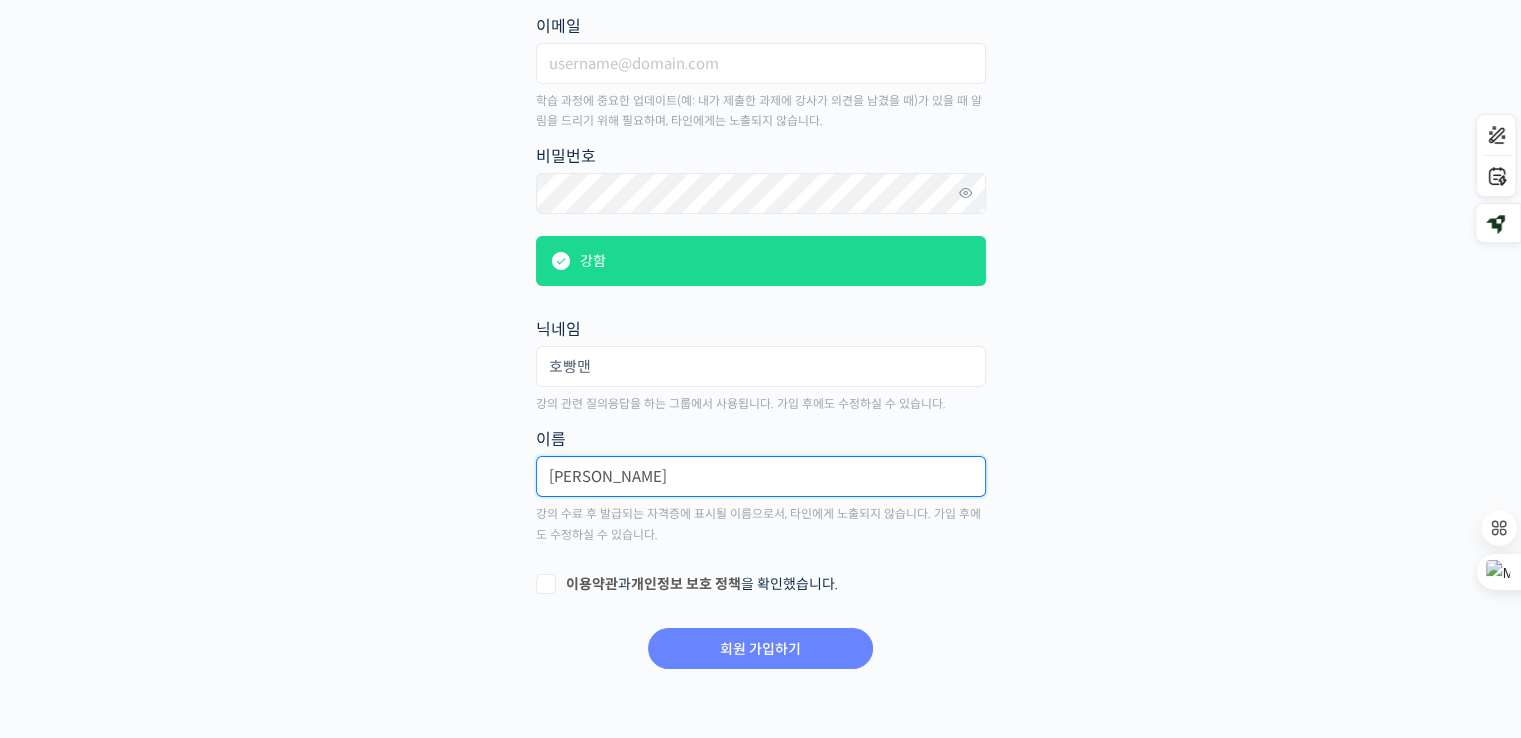 type on "김석균" 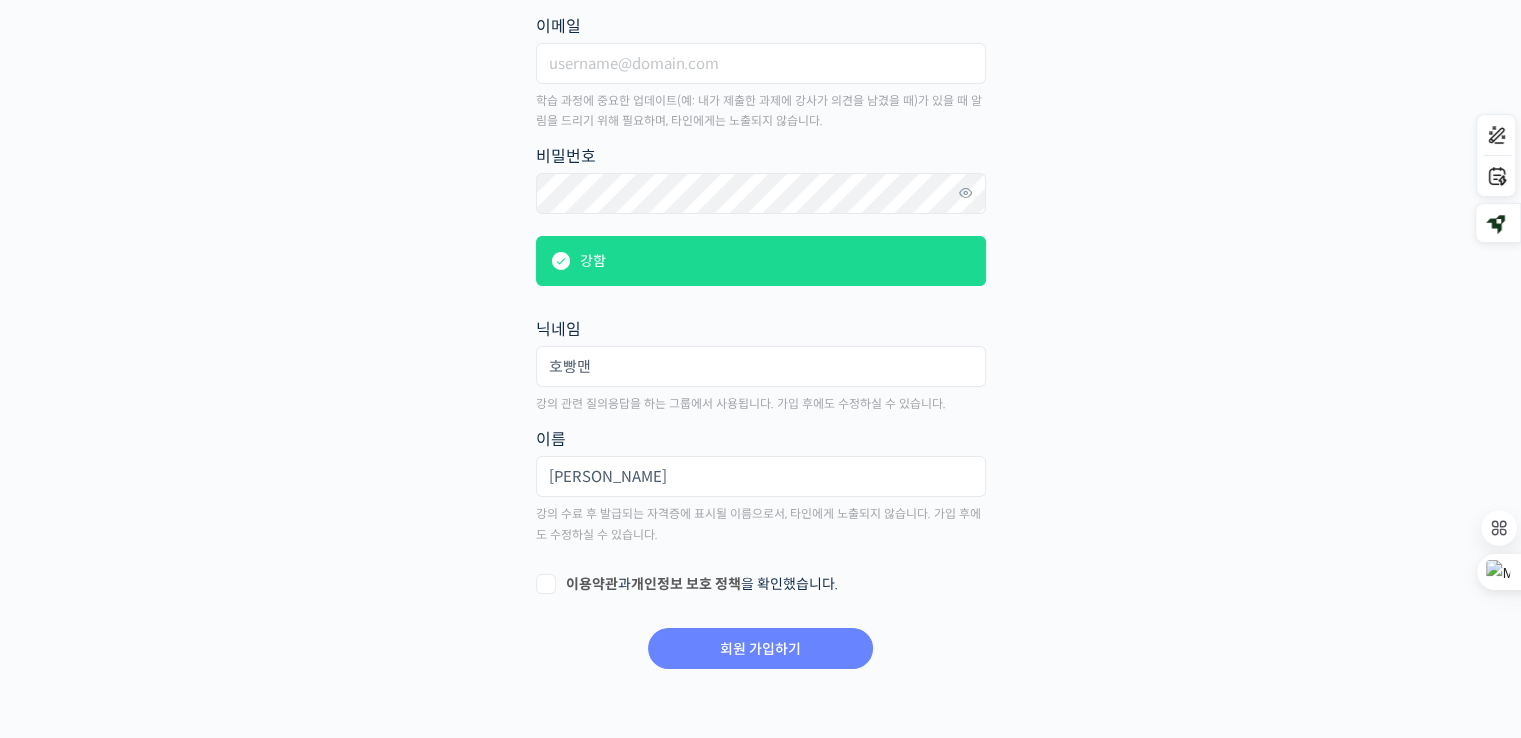 click on "이용약관 과  개인정보 보호 정책 을 확인했습니다." at bounding box center [761, 585] 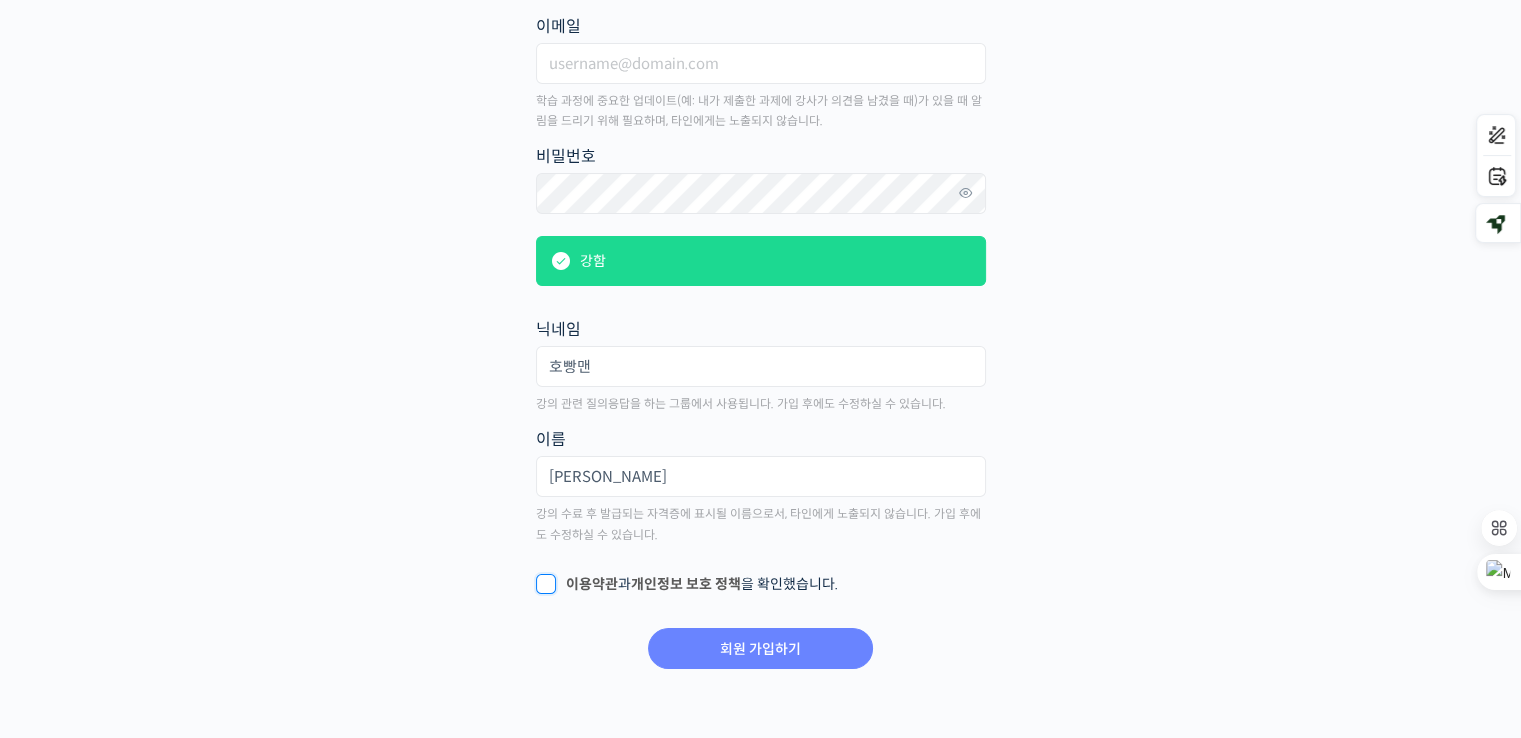click on "이용약관 과  개인정보 보호 정책 을 확인했습니다." at bounding box center [542, 581] 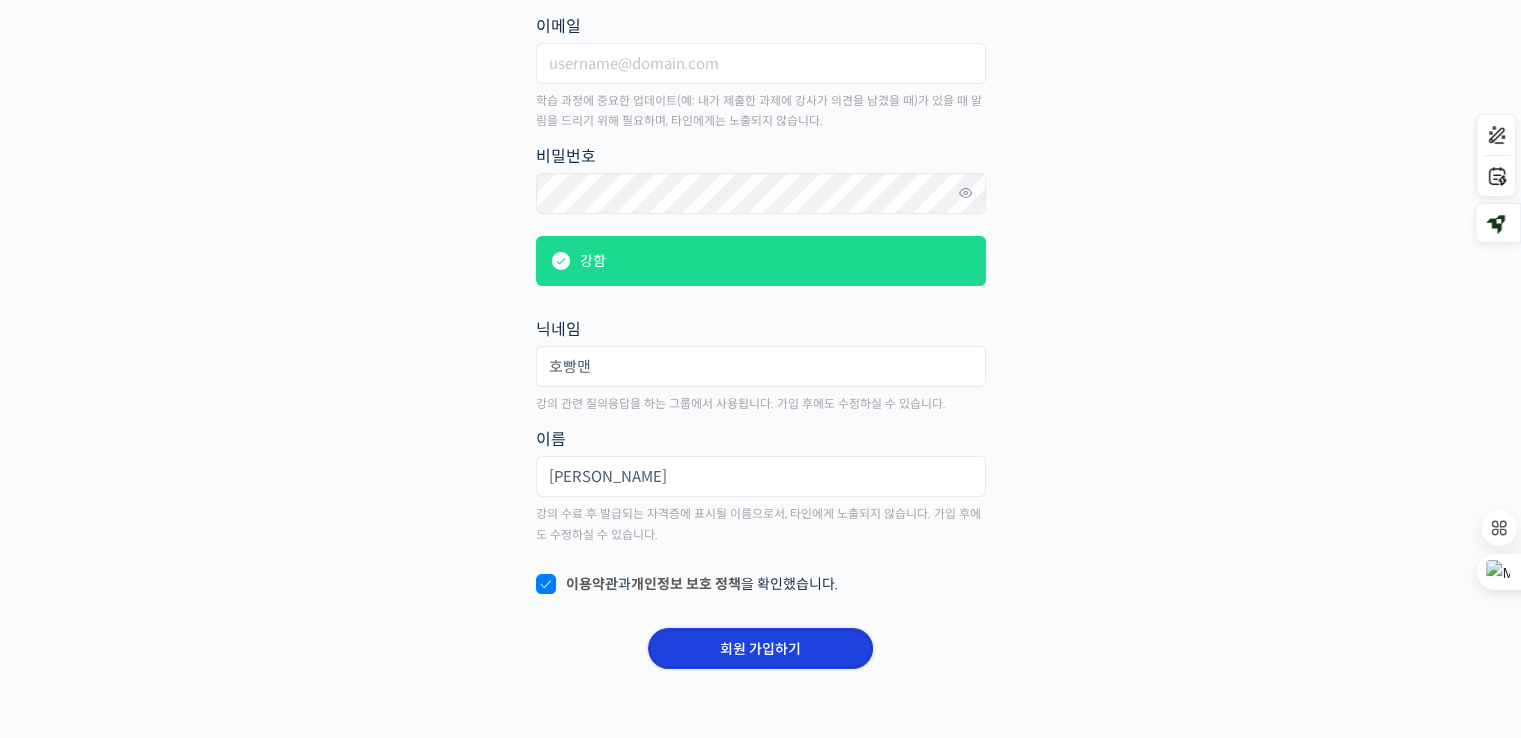 click on "회원 가입하기" at bounding box center [760, 648] 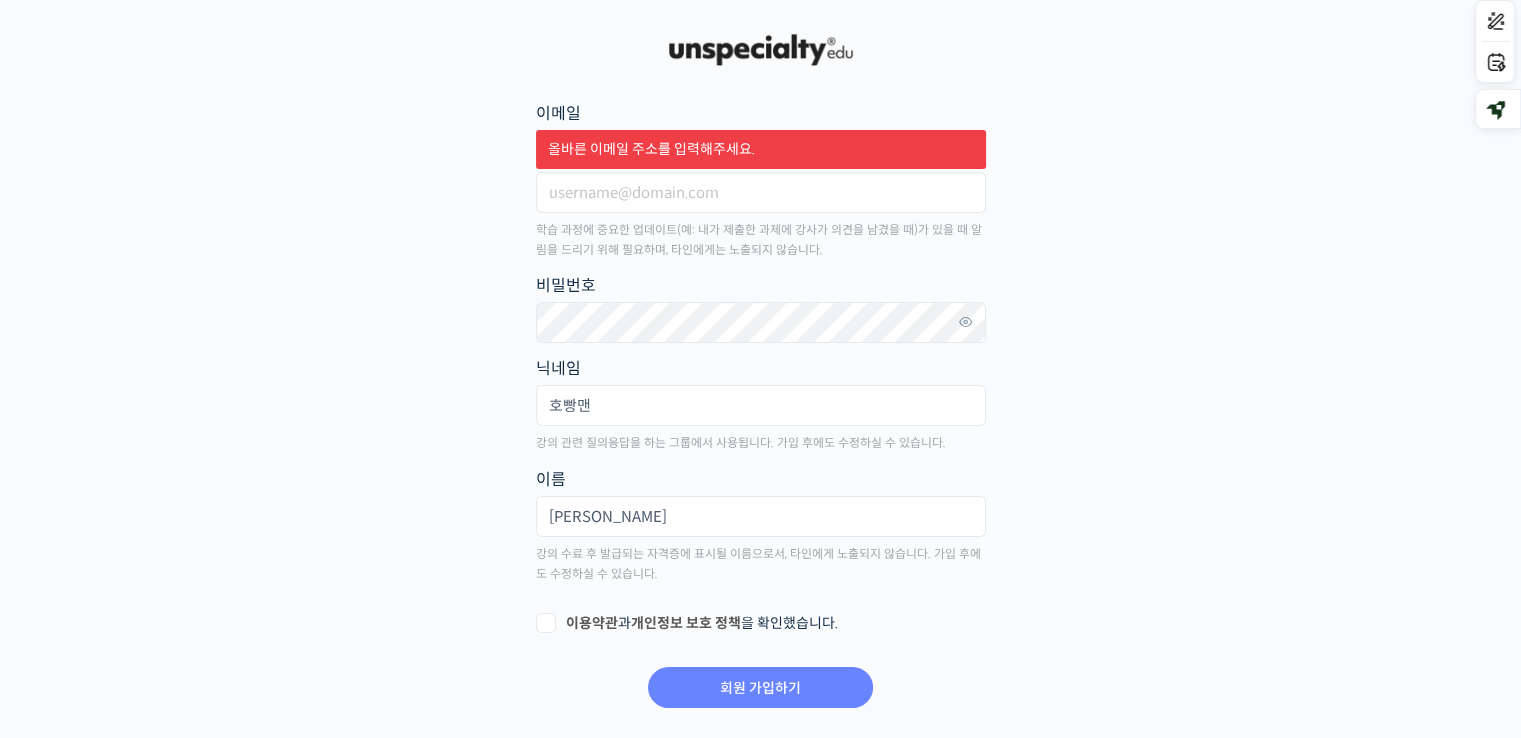 scroll, scrollTop: 0, scrollLeft: 0, axis: both 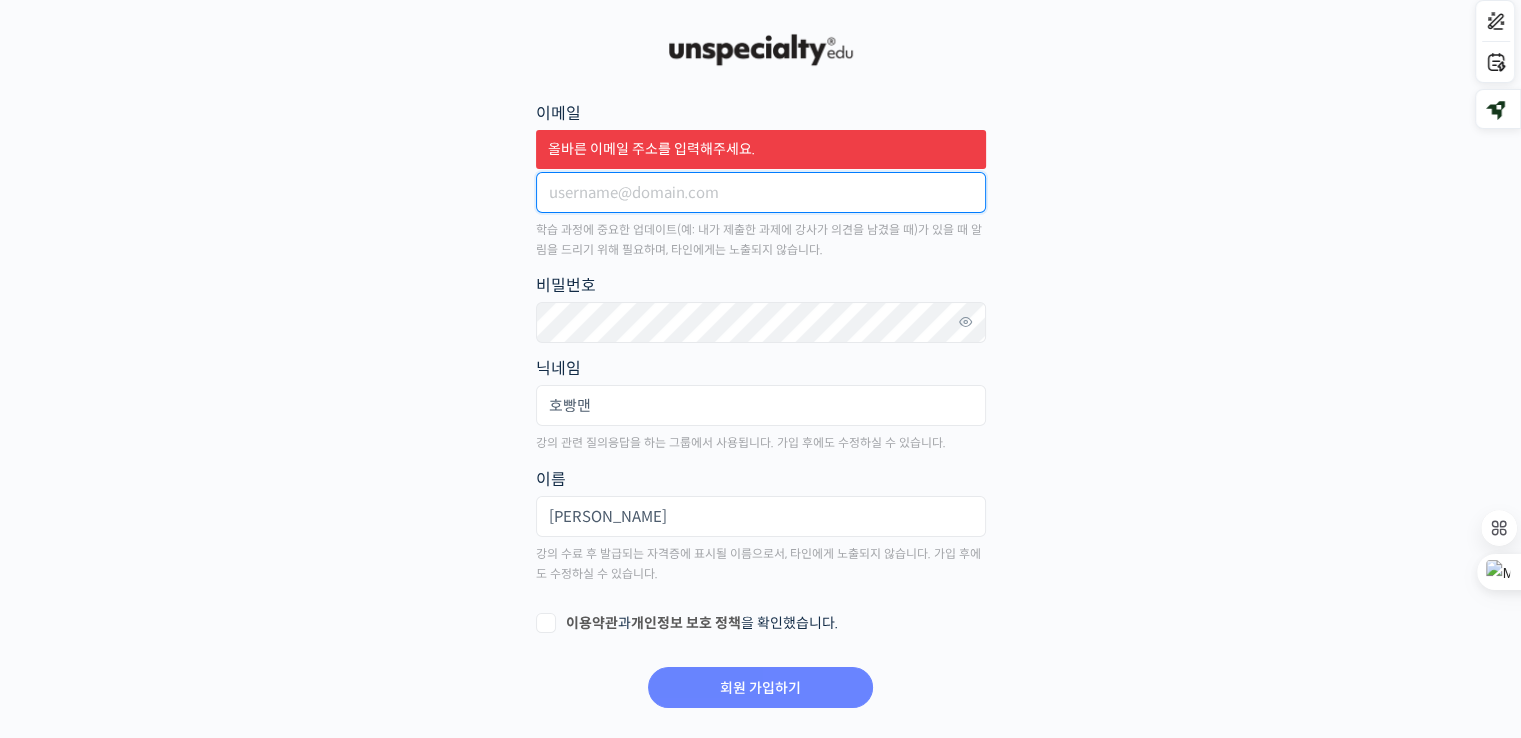 click on "이메일" at bounding box center [761, 192] 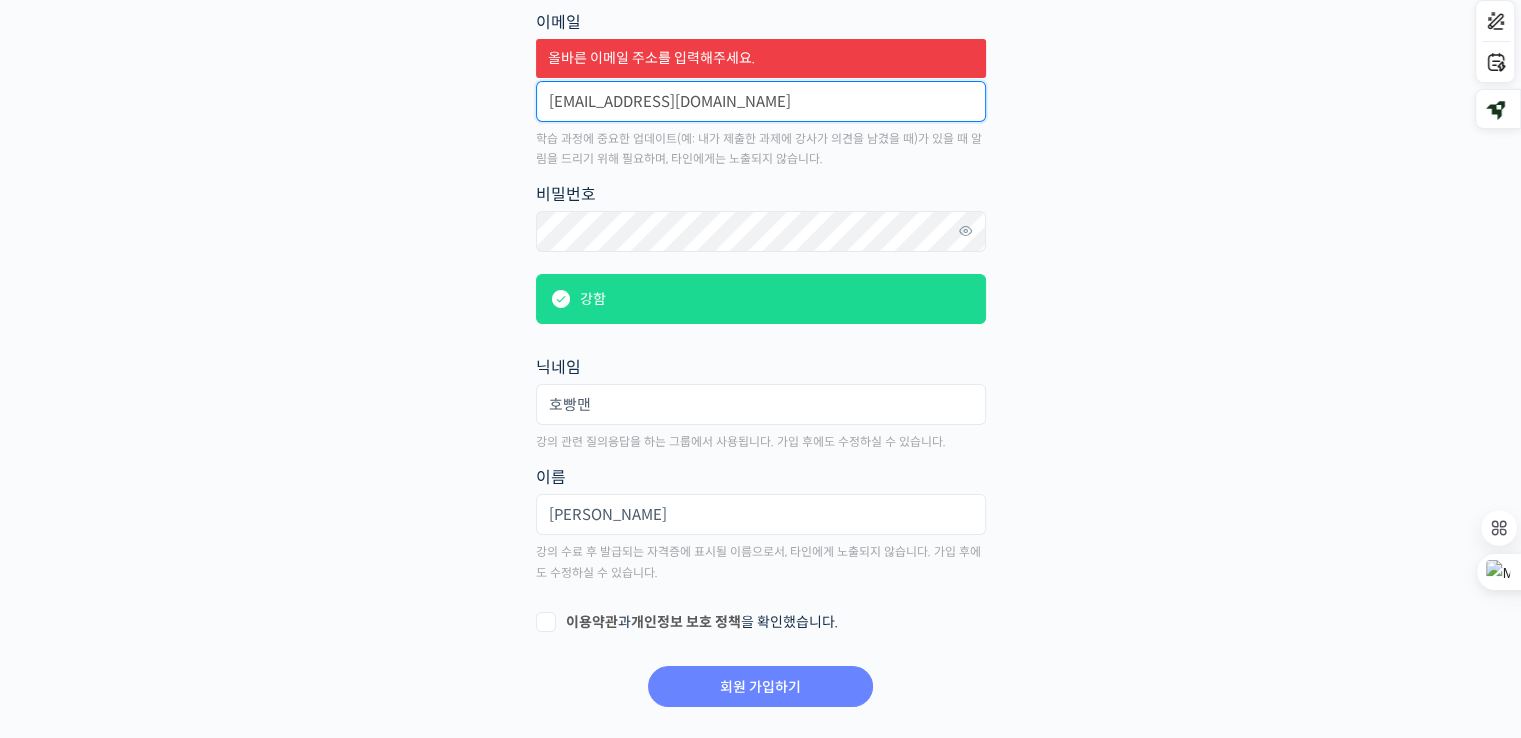 scroll, scrollTop: 128, scrollLeft: 0, axis: vertical 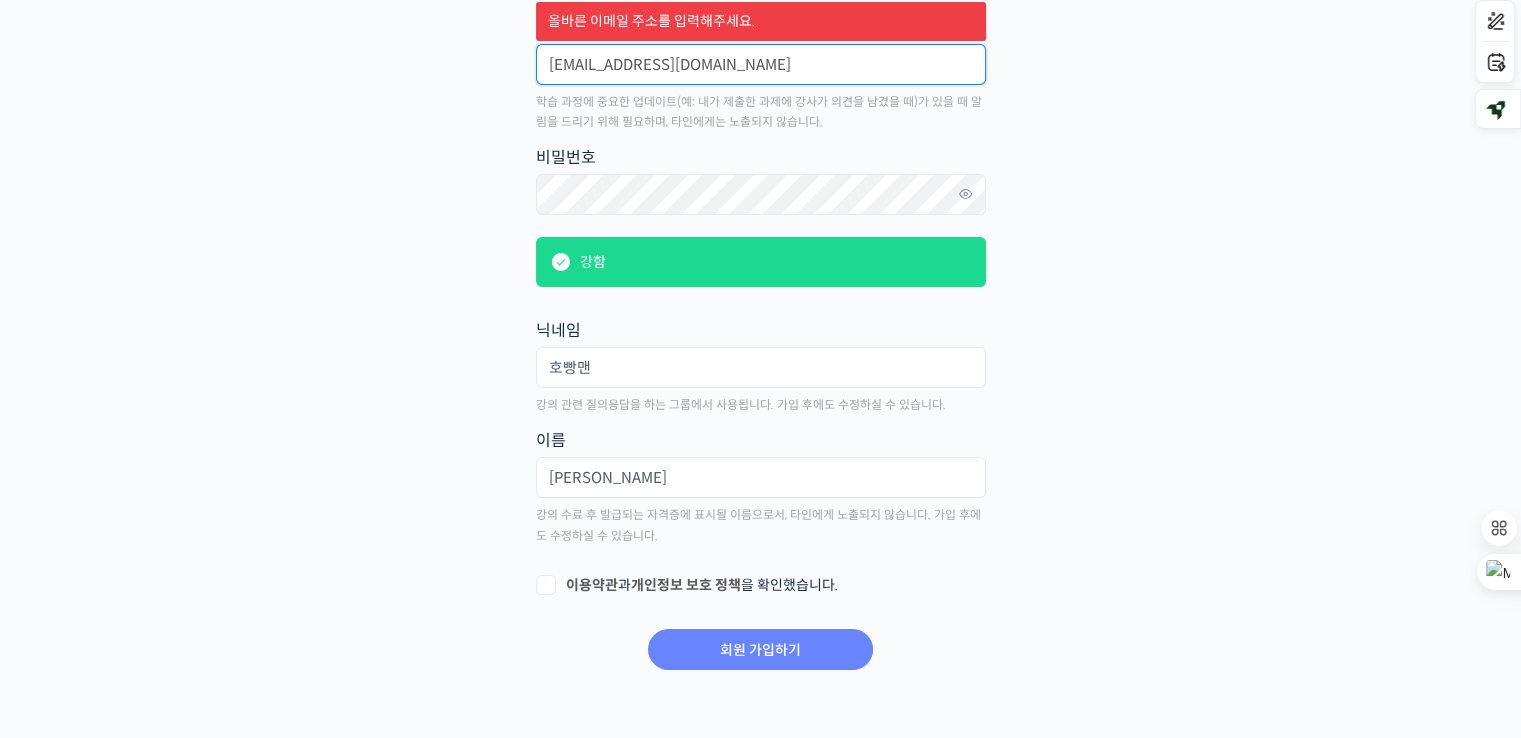 type on "[EMAIL_ADDRESS][DOMAIN_NAME]" 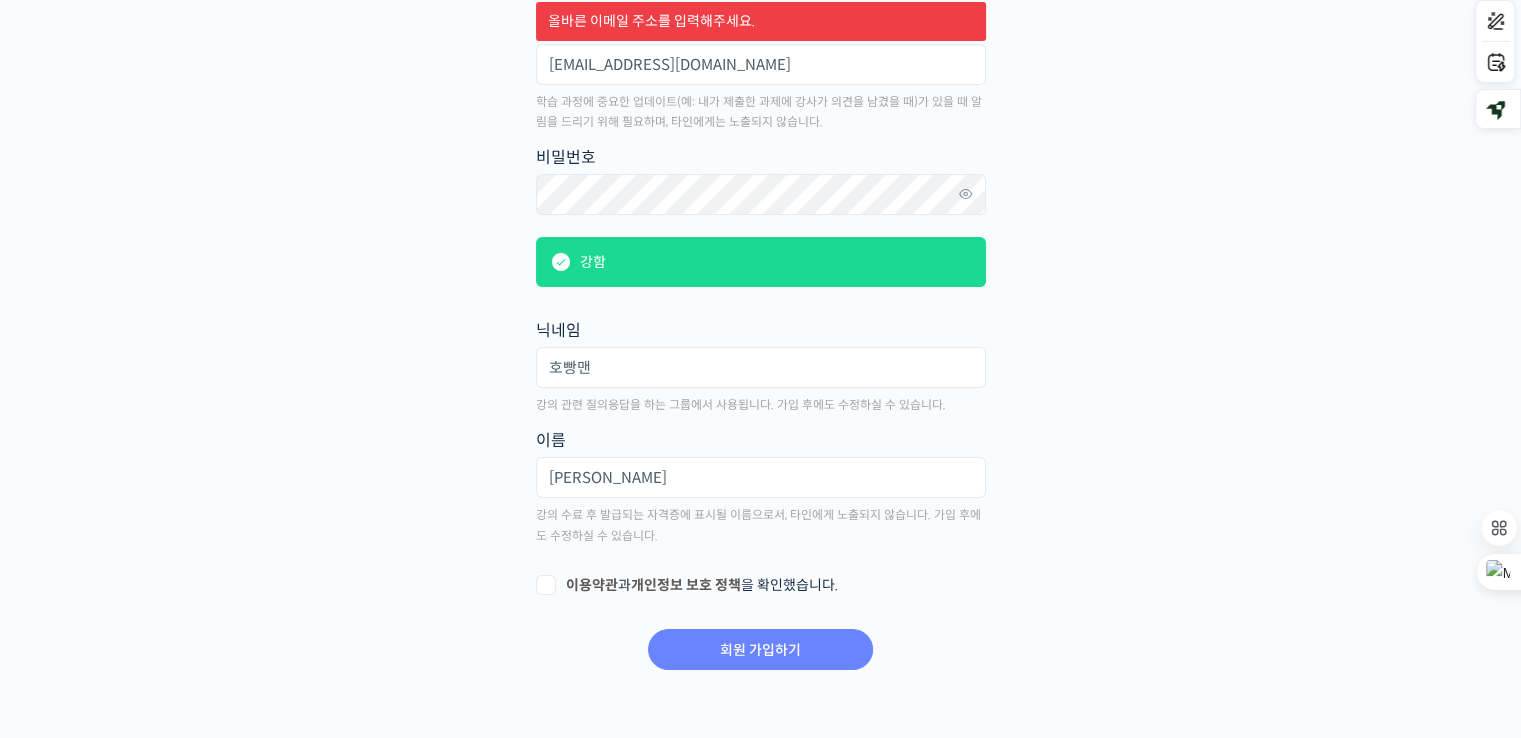 click on "이용약관 과  개인정보 보호 정책 을 확인했습니다." at bounding box center (761, 586) 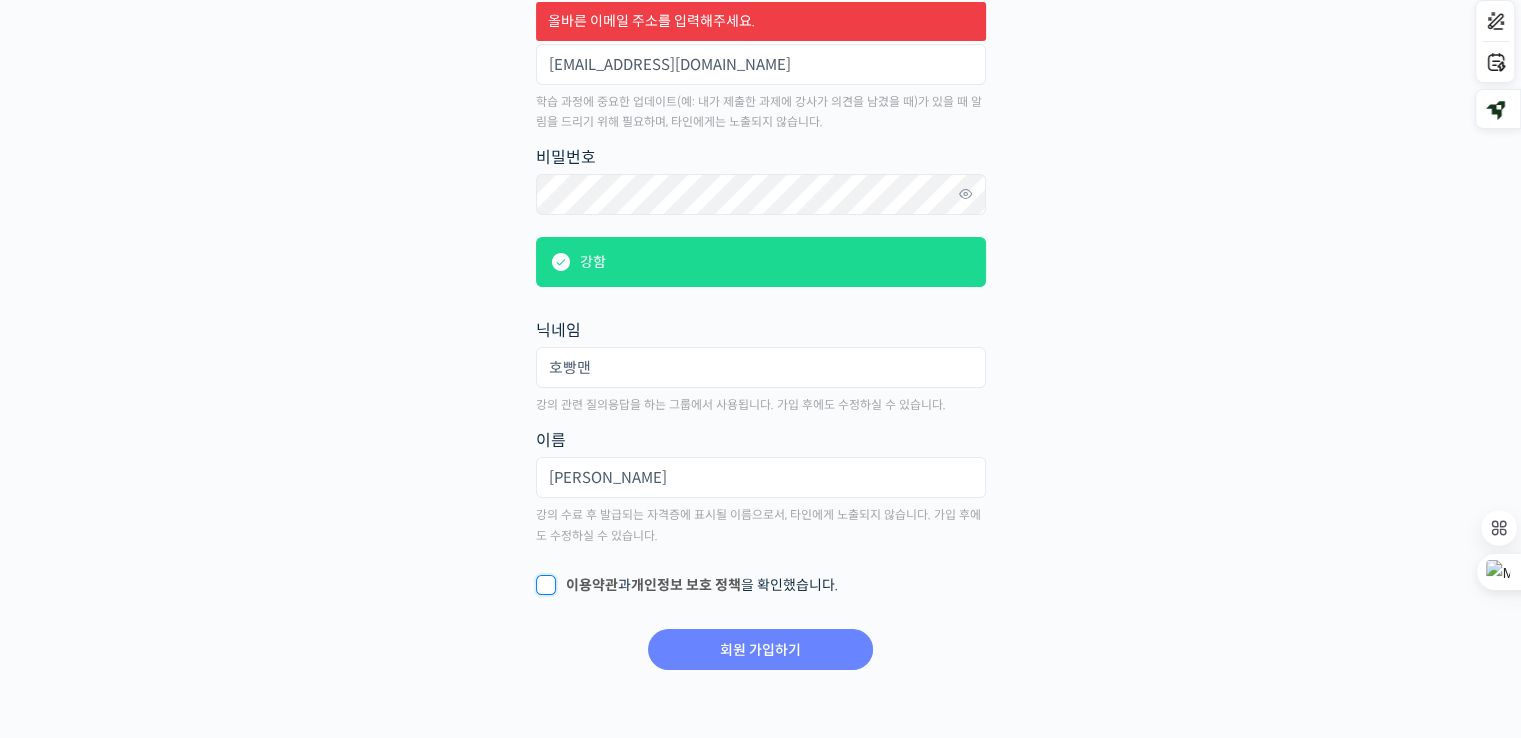 click on "이용약관 과  개인정보 보호 정책 을 확인했습니다." at bounding box center [542, 582] 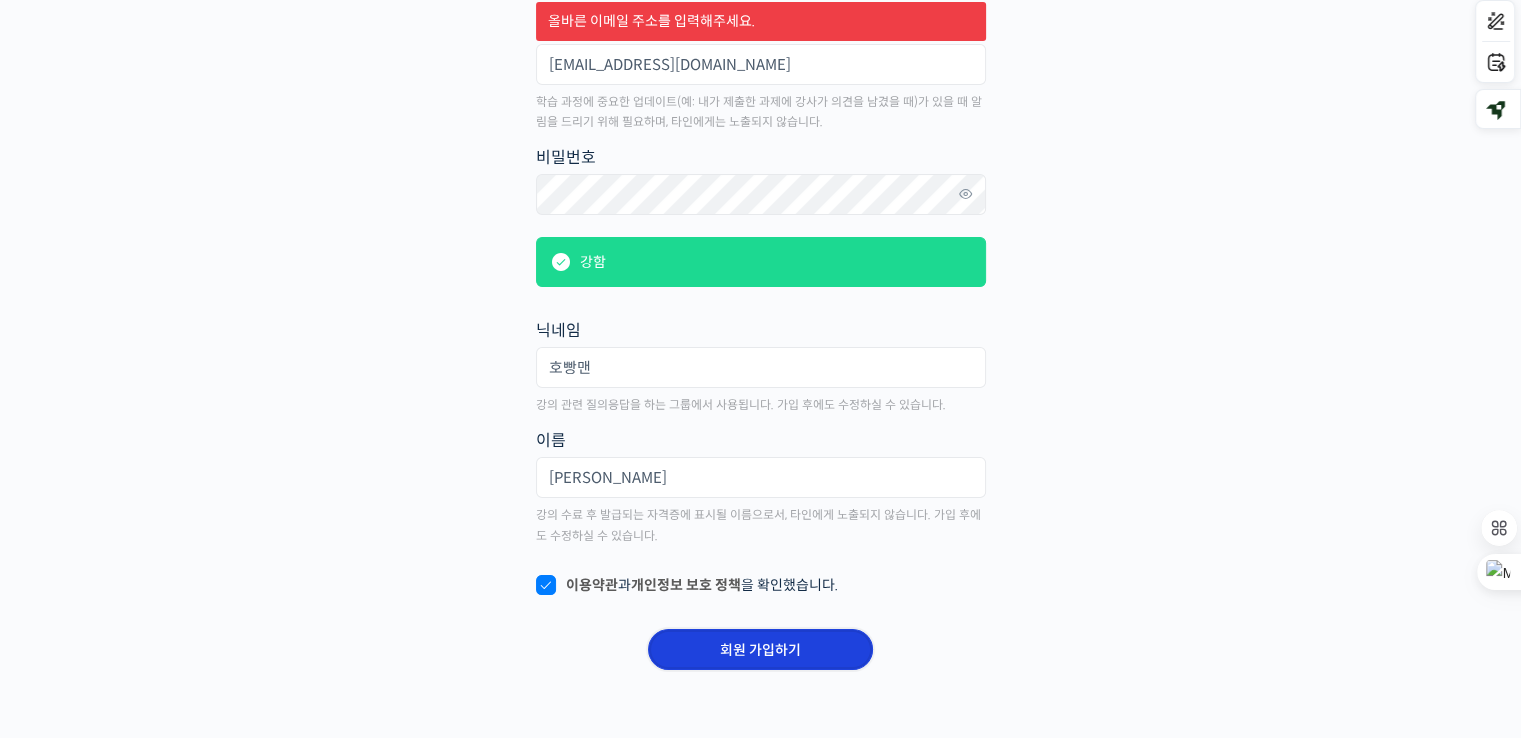 click on "회원 가입하기" at bounding box center (760, 649) 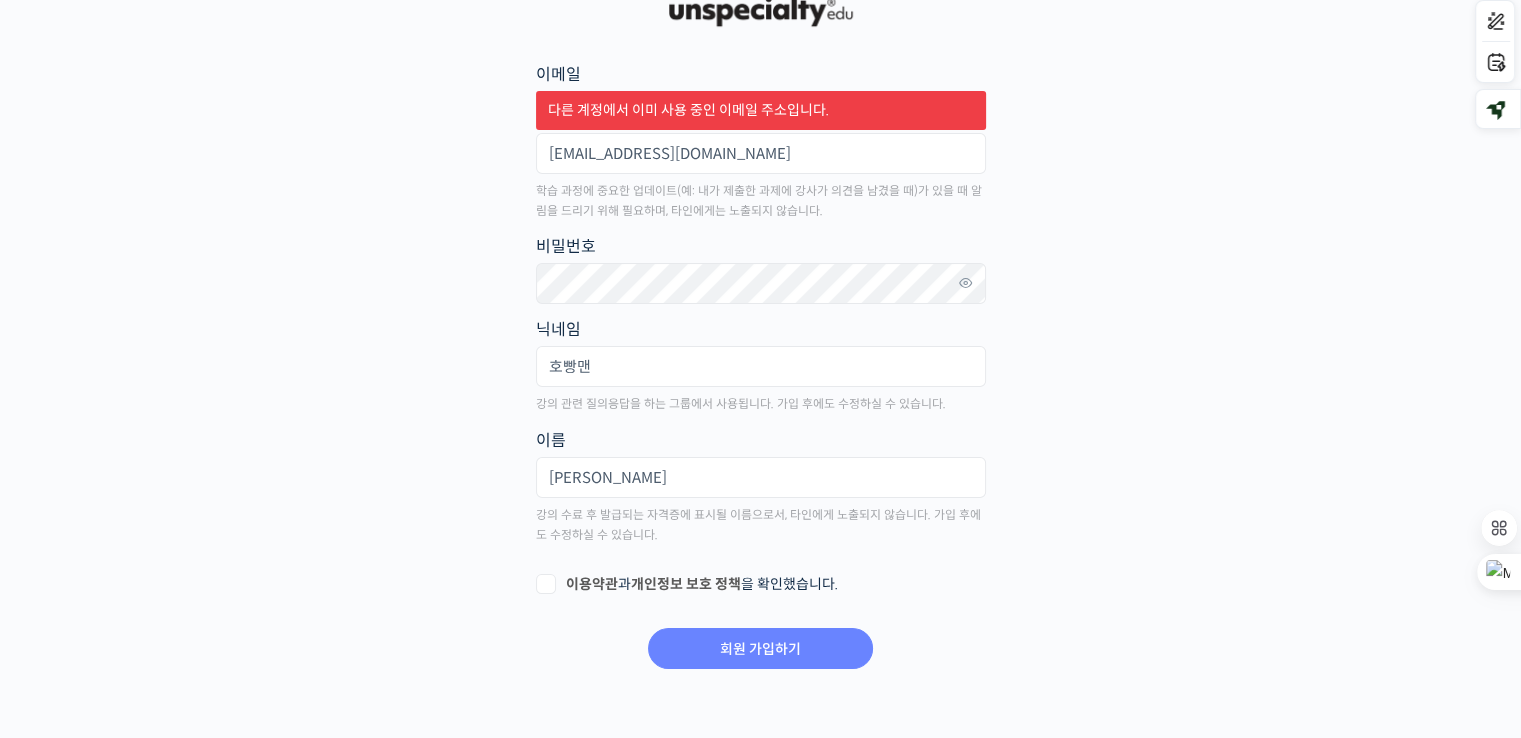 scroll, scrollTop: 0, scrollLeft: 0, axis: both 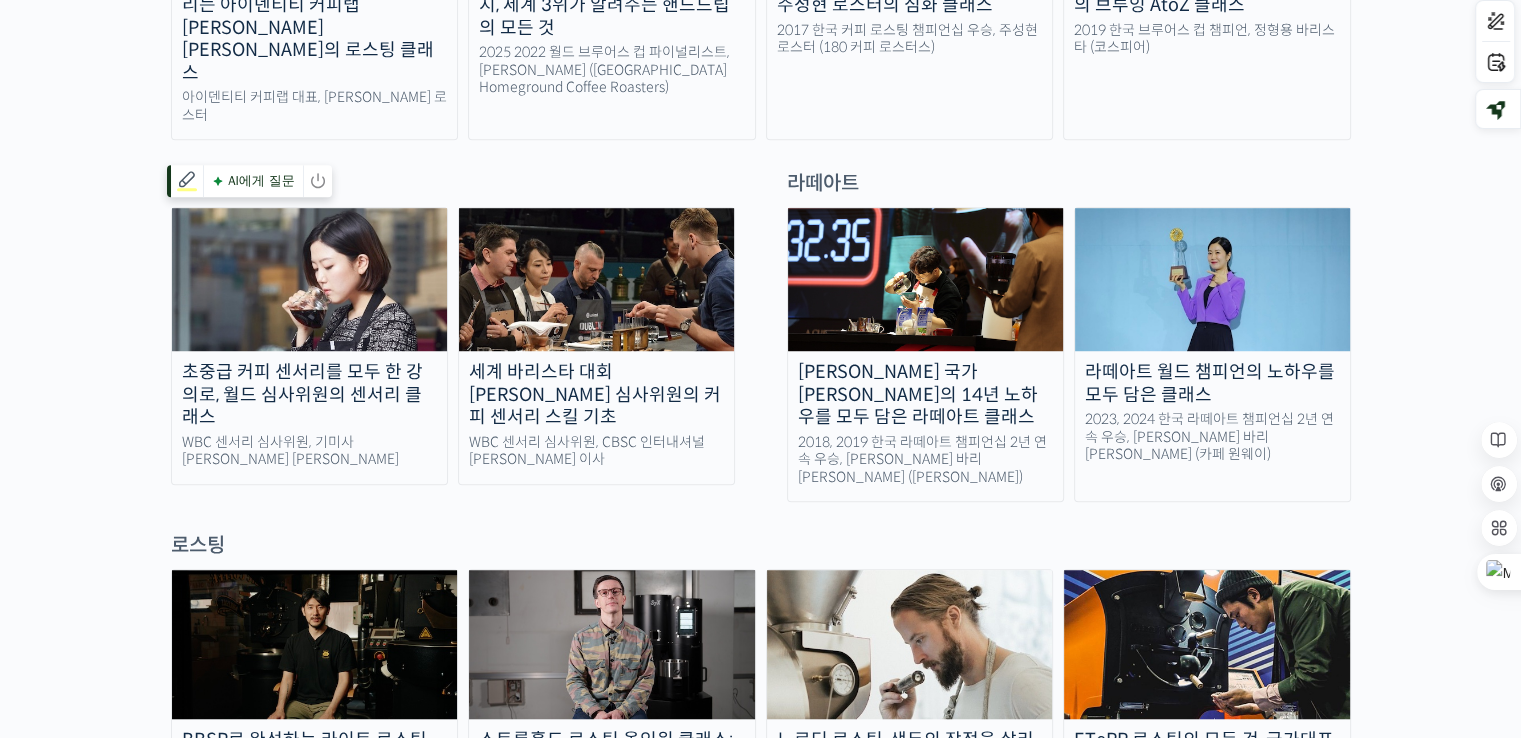 click at bounding box center (309, 279) 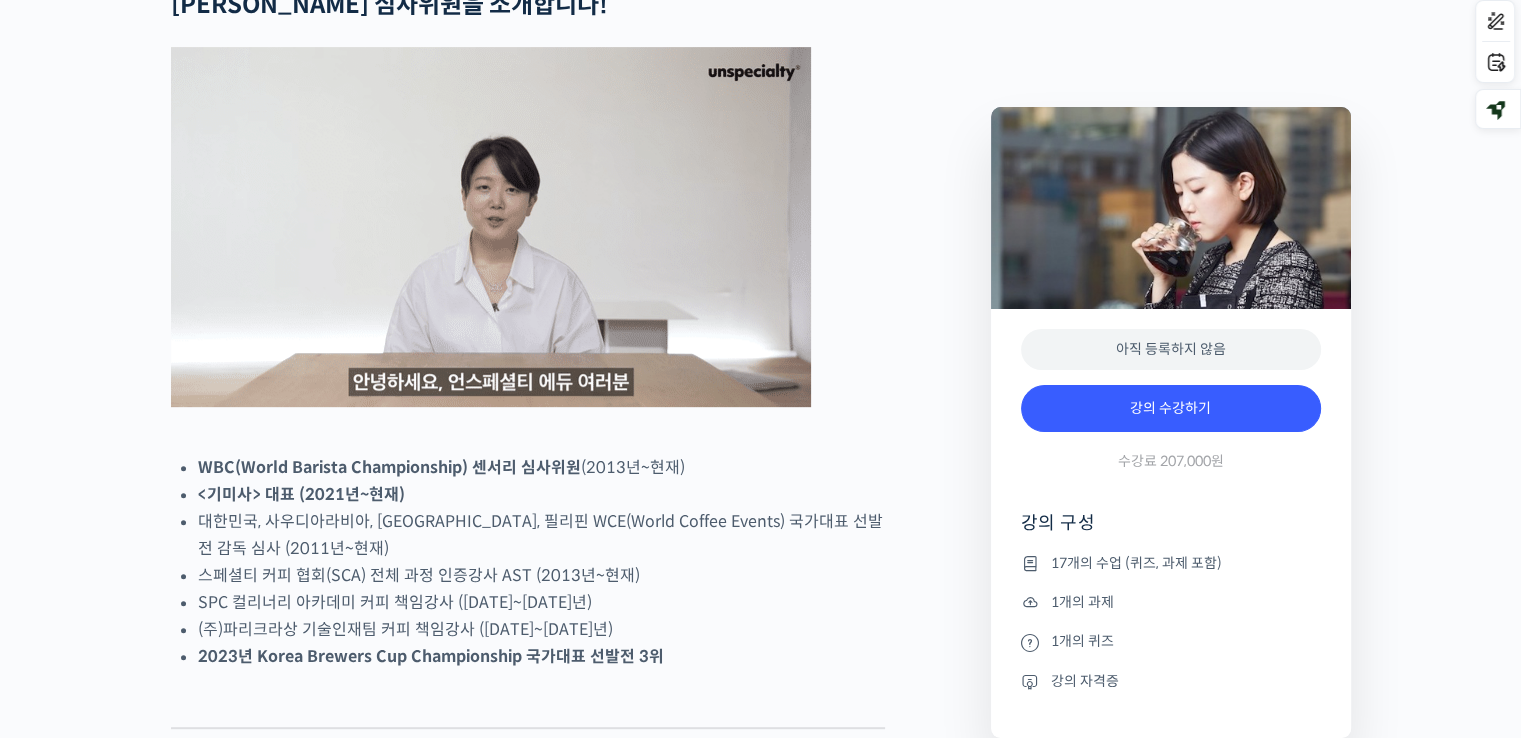 scroll, scrollTop: 1000, scrollLeft: 0, axis: vertical 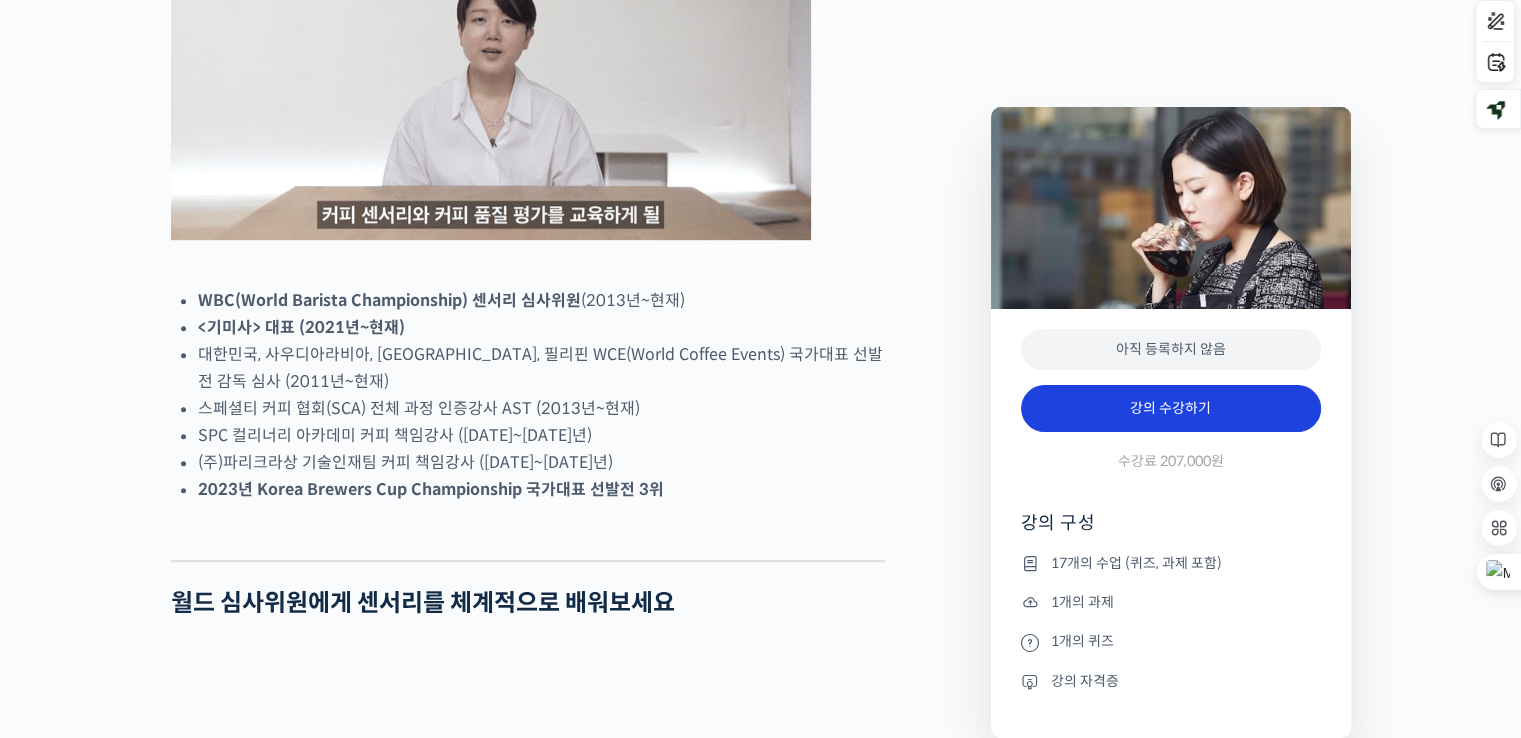 click on "강의 수강하기" at bounding box center [1171, 409] 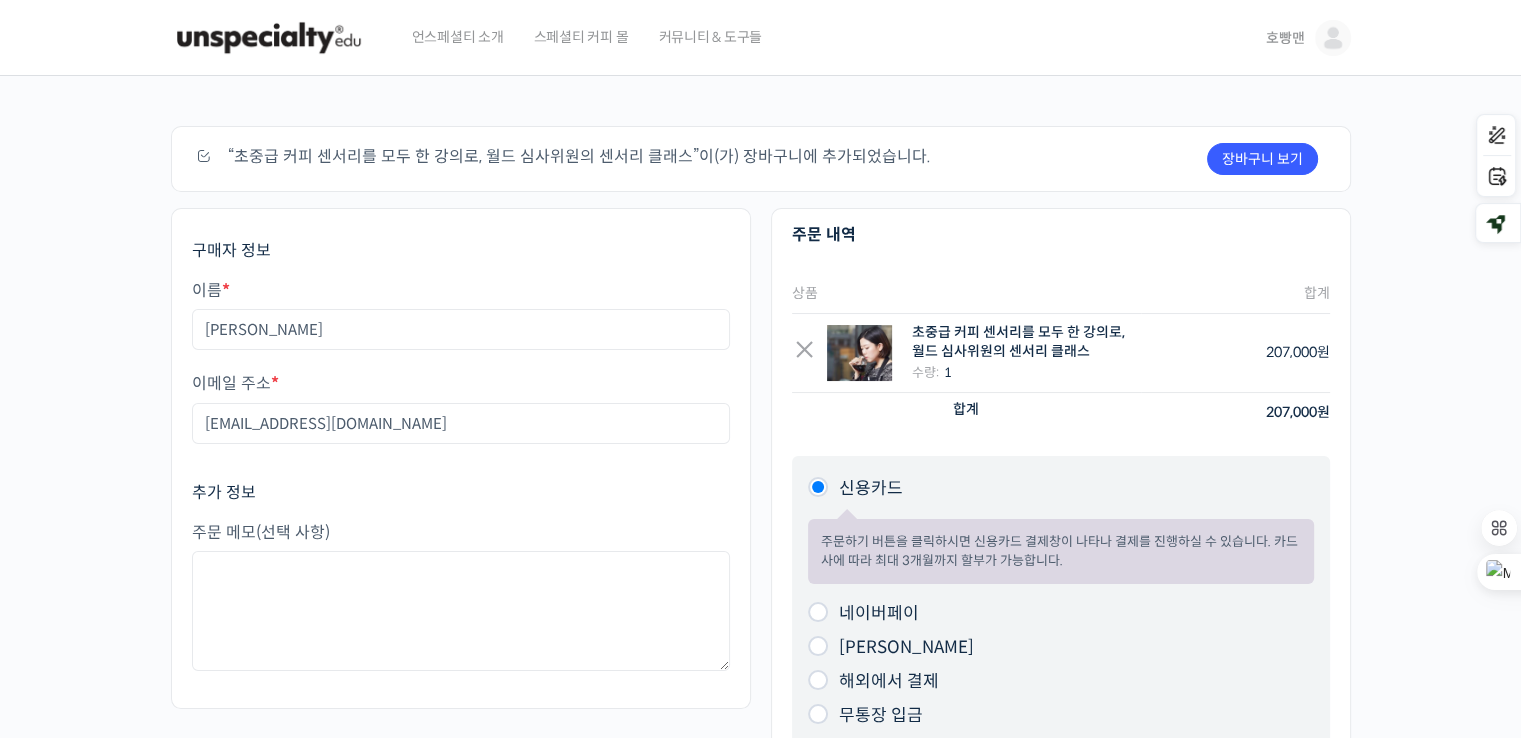 scroll, scrollTop: 166, scrollLeft: 0, axis: vertical 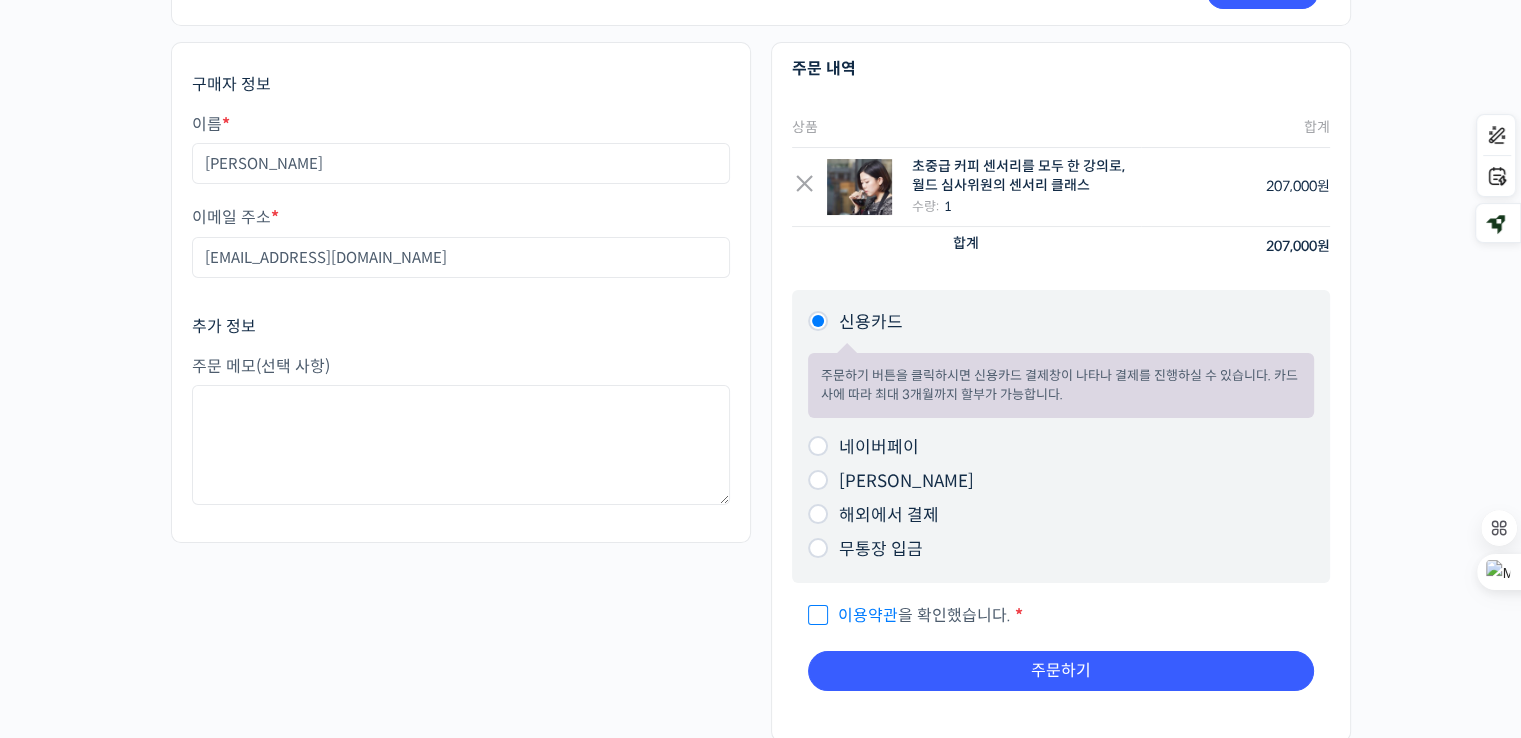 click on "네이버페이
주문하기 버튼을 [PERSON_NAME] 네이버페이 결제창이 나타나 결제를 진행하실 수 있습니다." at bounding box center (1061, 448) 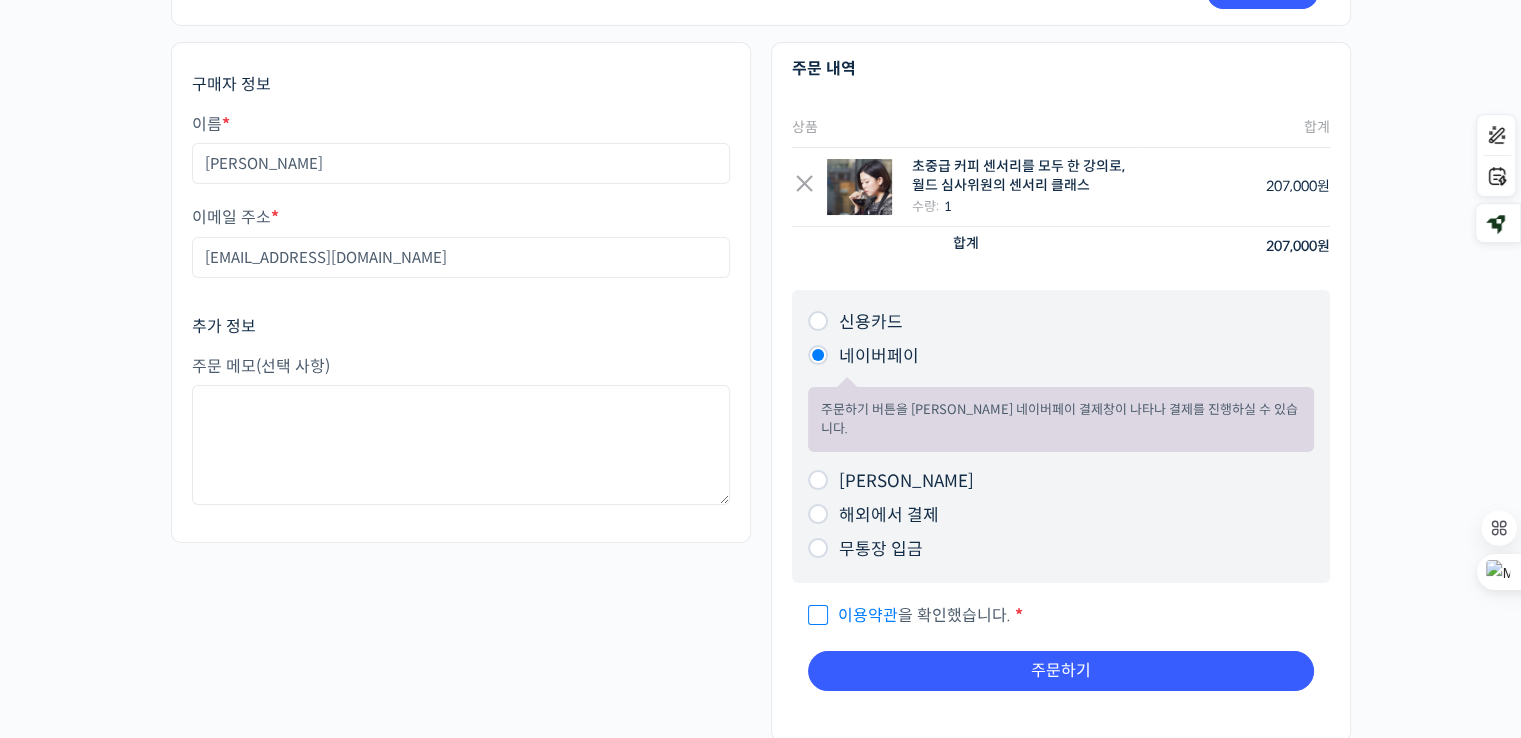 click on "이용약관 을 확인했습니다.   *" at bounding box center [814, 606] 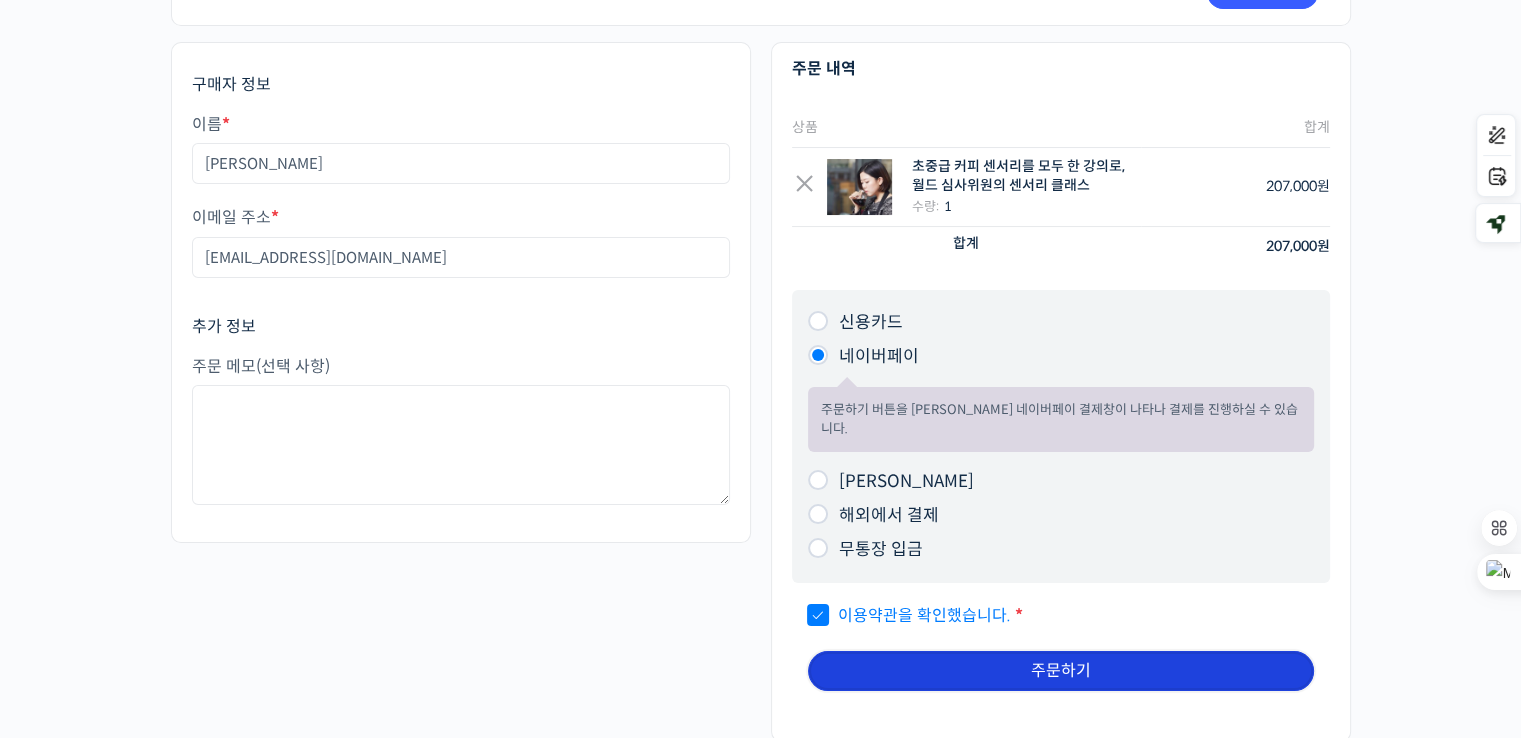 click on "주문하기" at bounding box center (1061, 671) 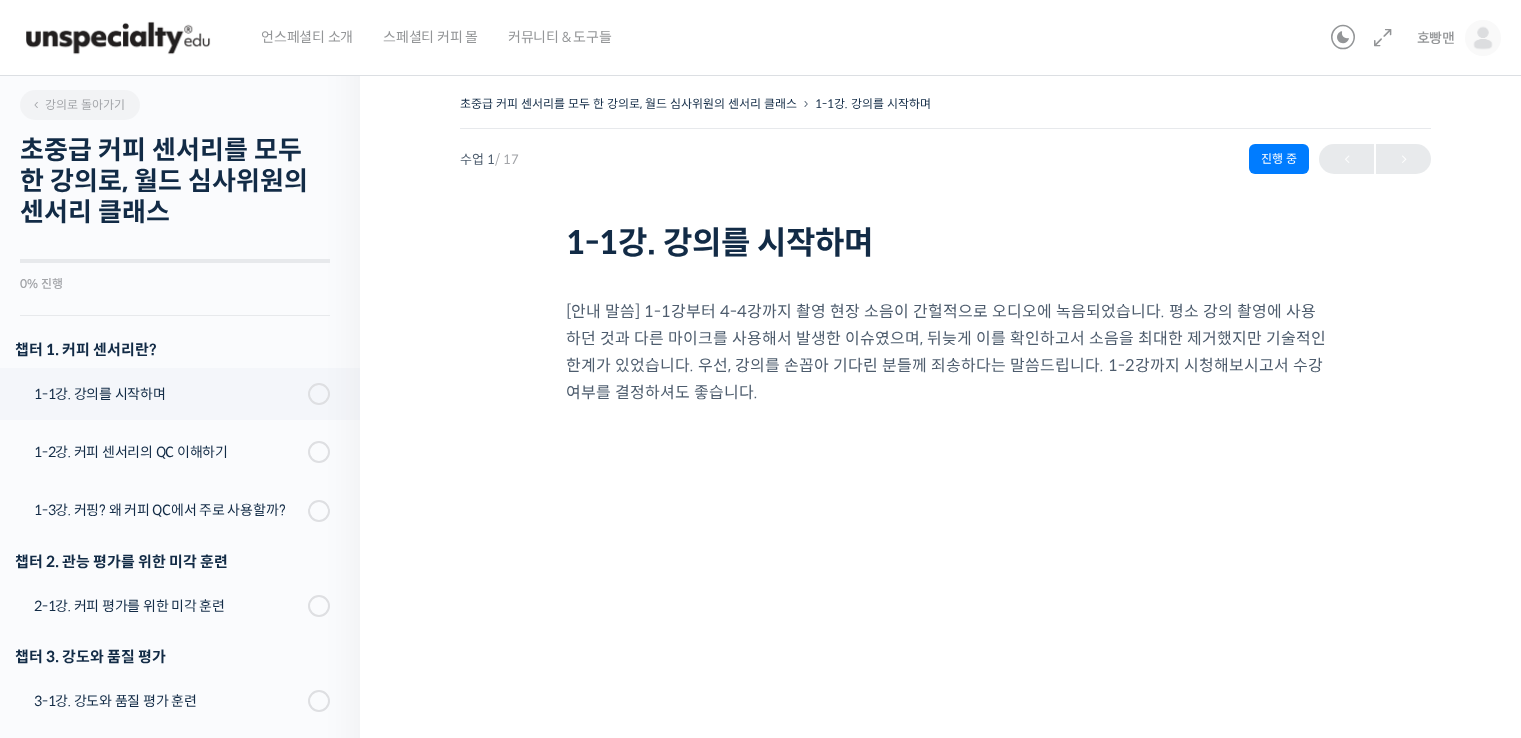 scroll, scrollTop: 0, scrollLeft: 0, axis: both 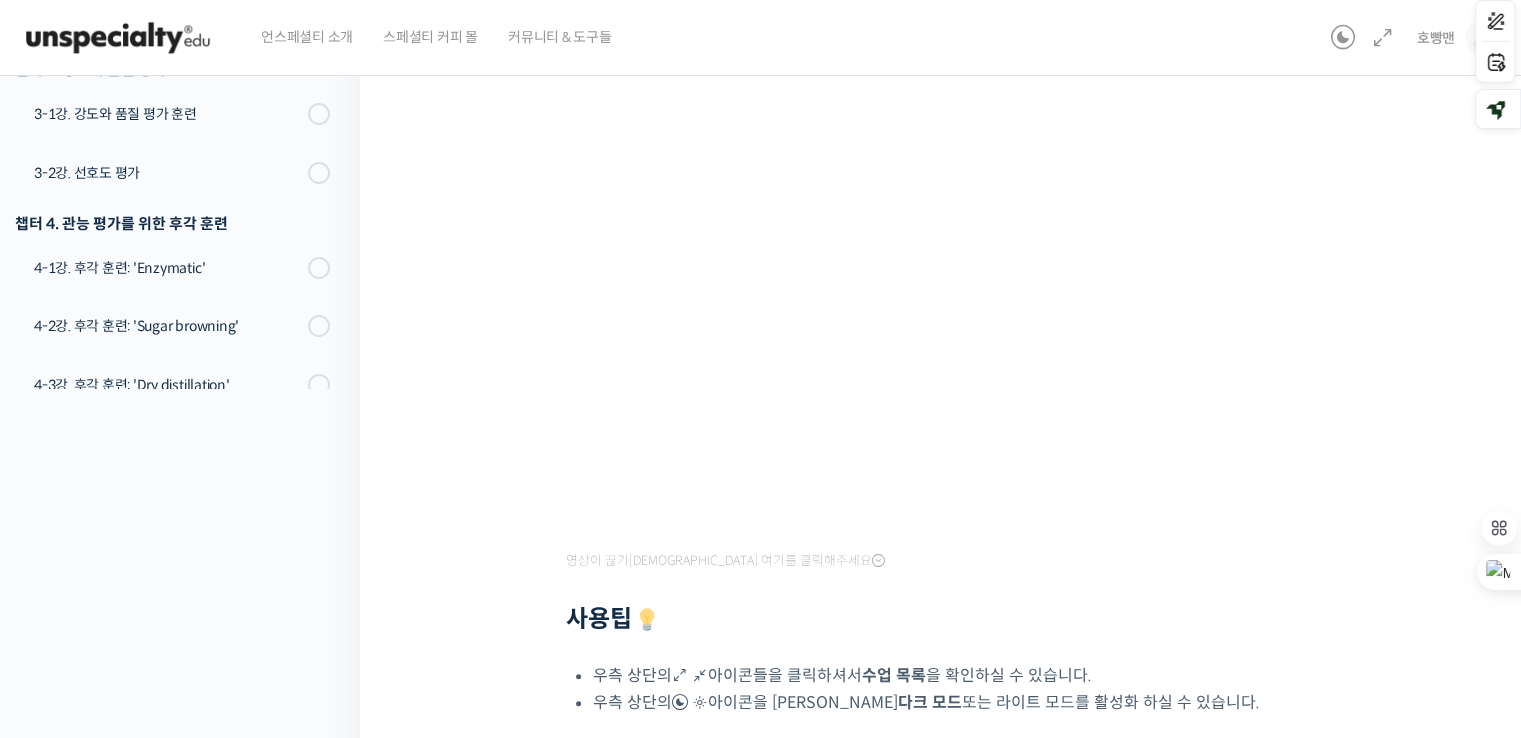 click on "초중급 커피 센서리를 모두 한 강의로, 월드 심사위원의 센서리 클래스
1-1강. 강의를 시작하며
진행 중
수업 1  / 17
진행 중
1-1강. 강의를 시작하며
영상이 끊기신다면 여기를 클릭해주세요
사용팁
우측 상단의     아이콘들을 클릭하셔서  수업 목록 을 확인하실 수 있습니다. 우측 상단의     아이콘을 클릭하셔서  다크 모드  또는 라이트 모드를 활성화 하실 수 있습니다." at bounding box center (945, 398) 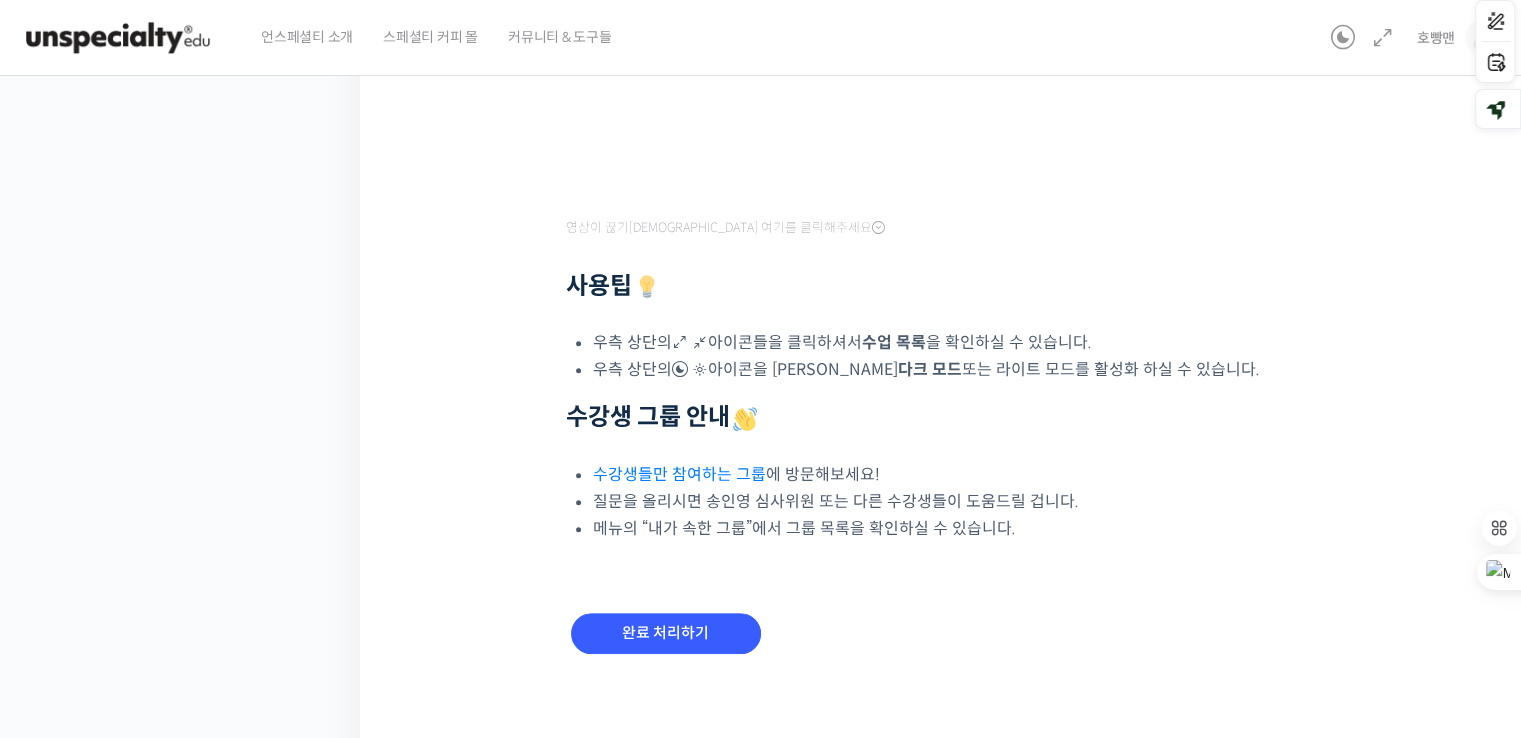 click on "수강생들만 참여하는 그룹" at bounding box center [679, 474] 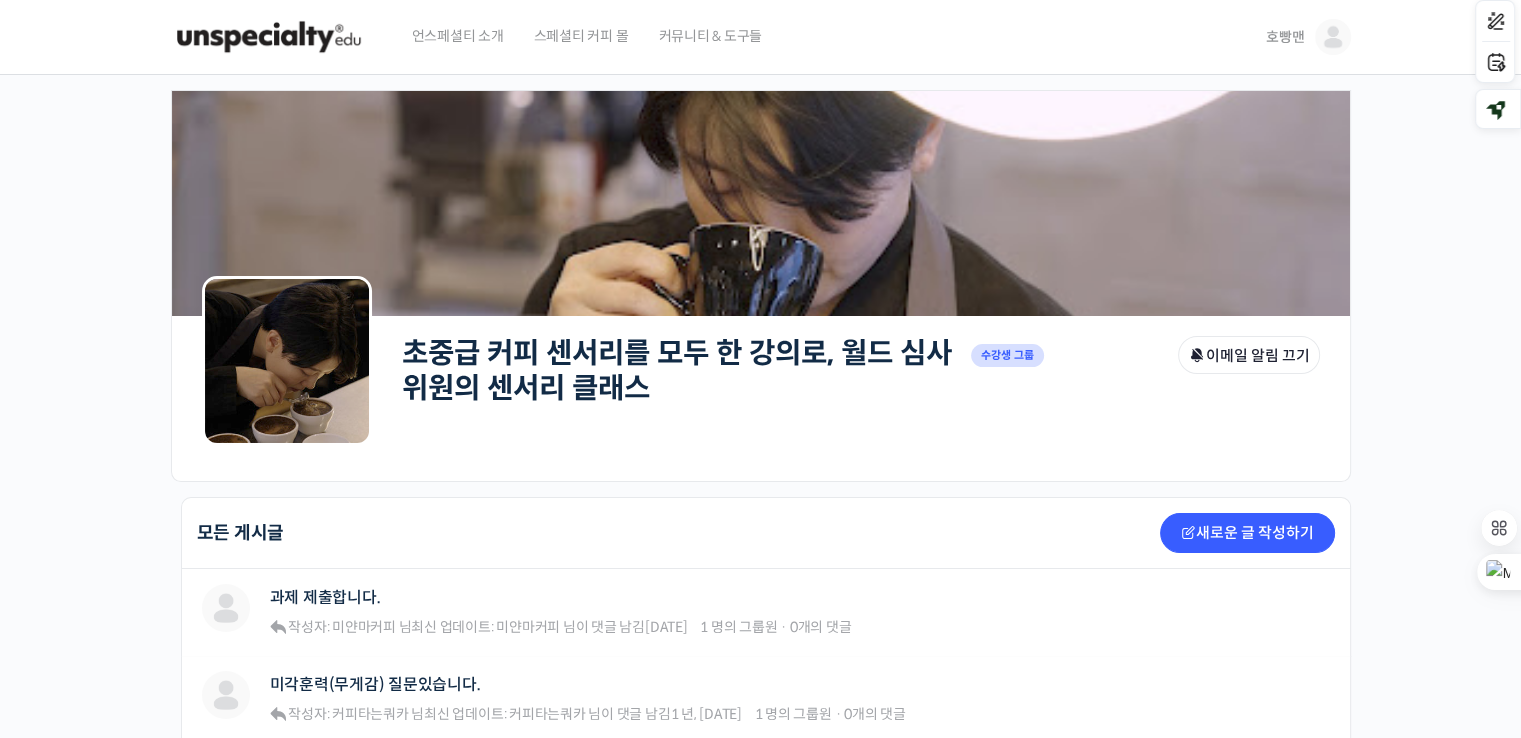 scroll, scrollTop: 0, scrollLeft: 0, axis: both 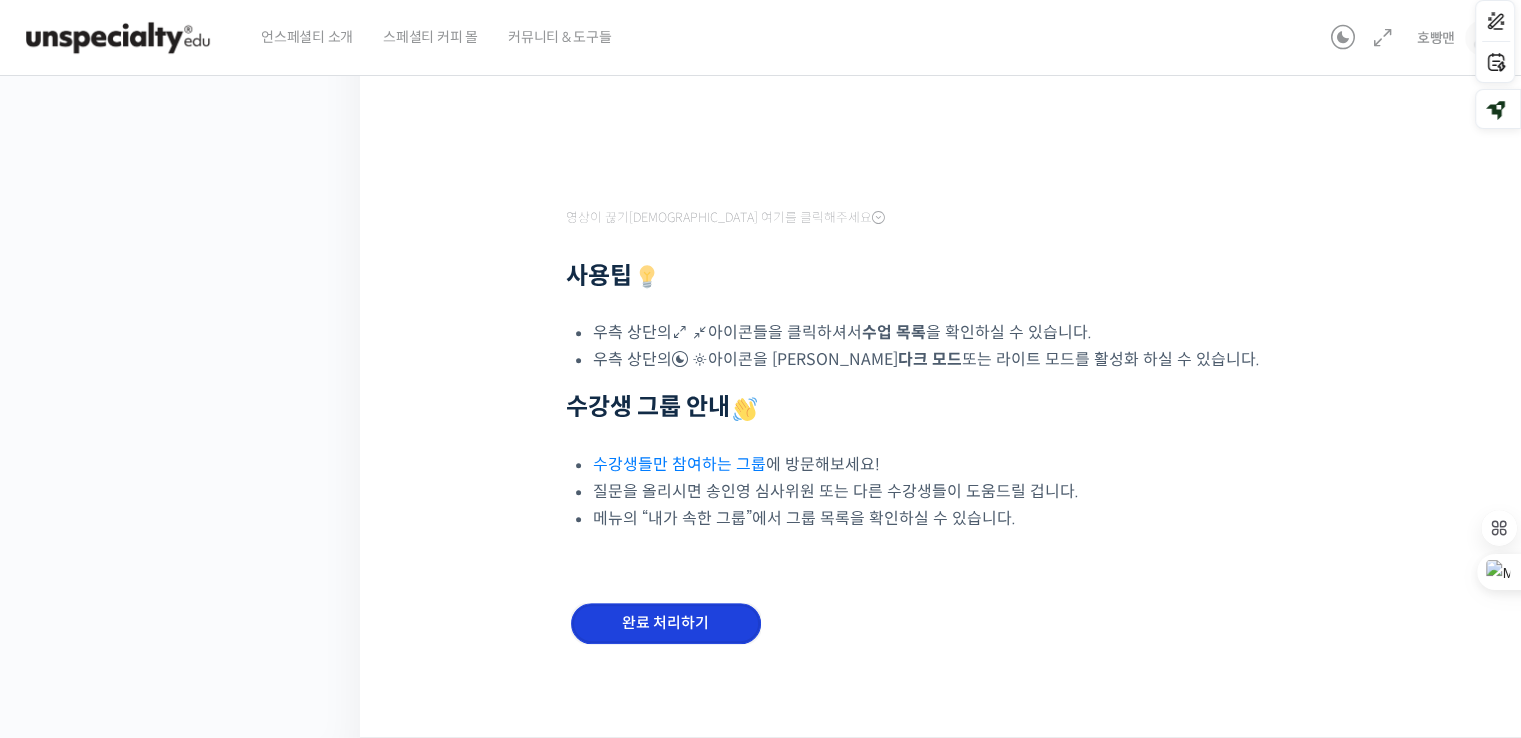 click on "완료 처리하기" at bounding box center [666, 623] 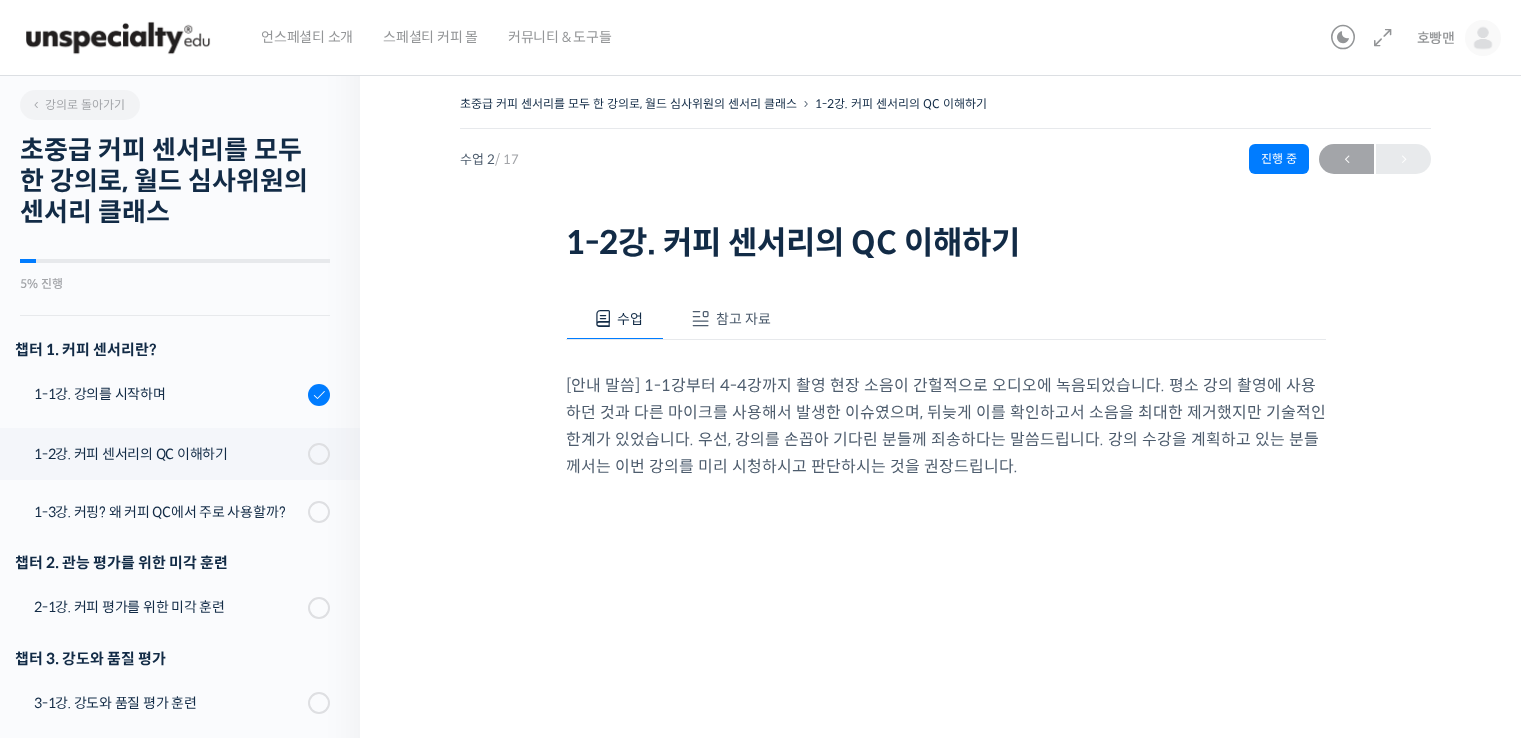 scroll, scrollTop: 0, scrollLeft: 0, axis: both 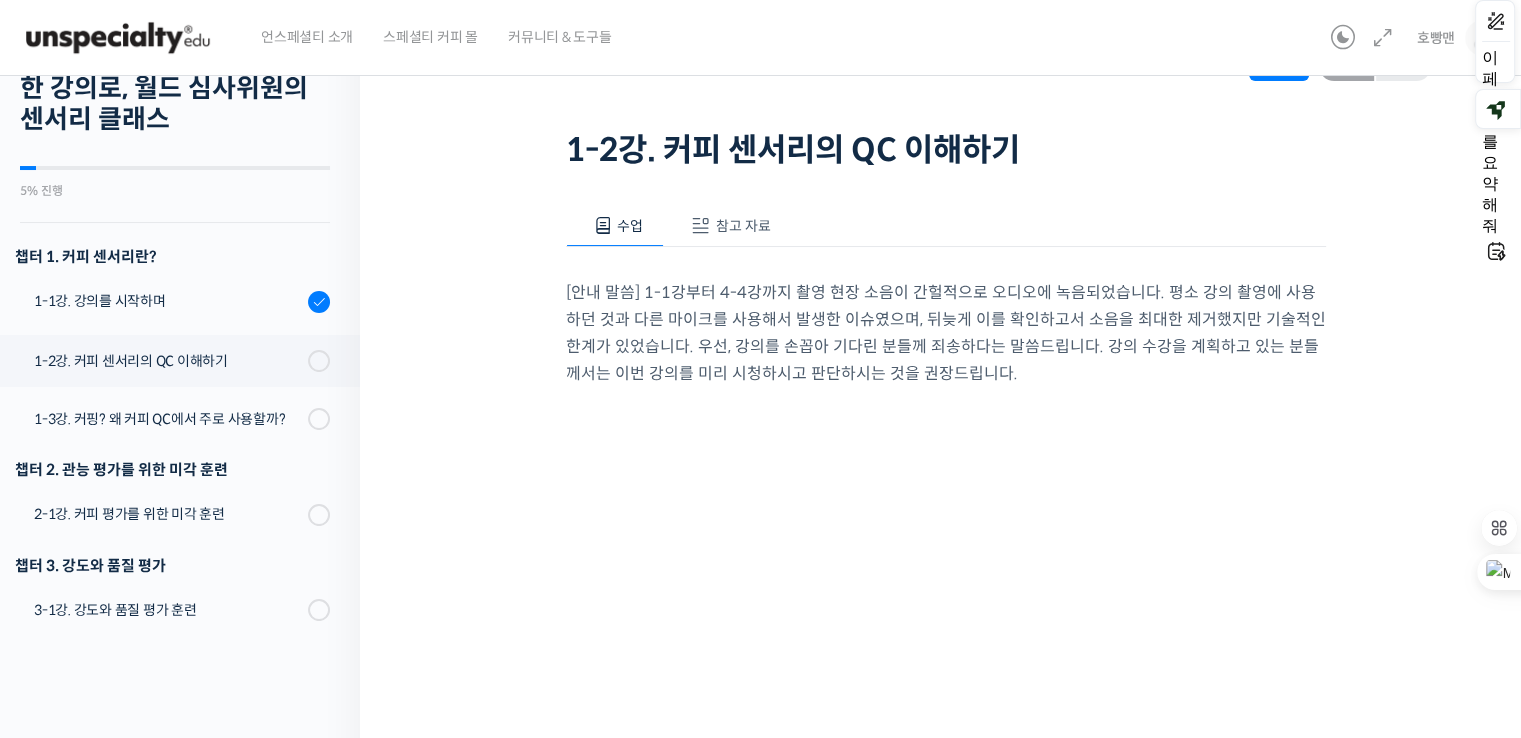 click 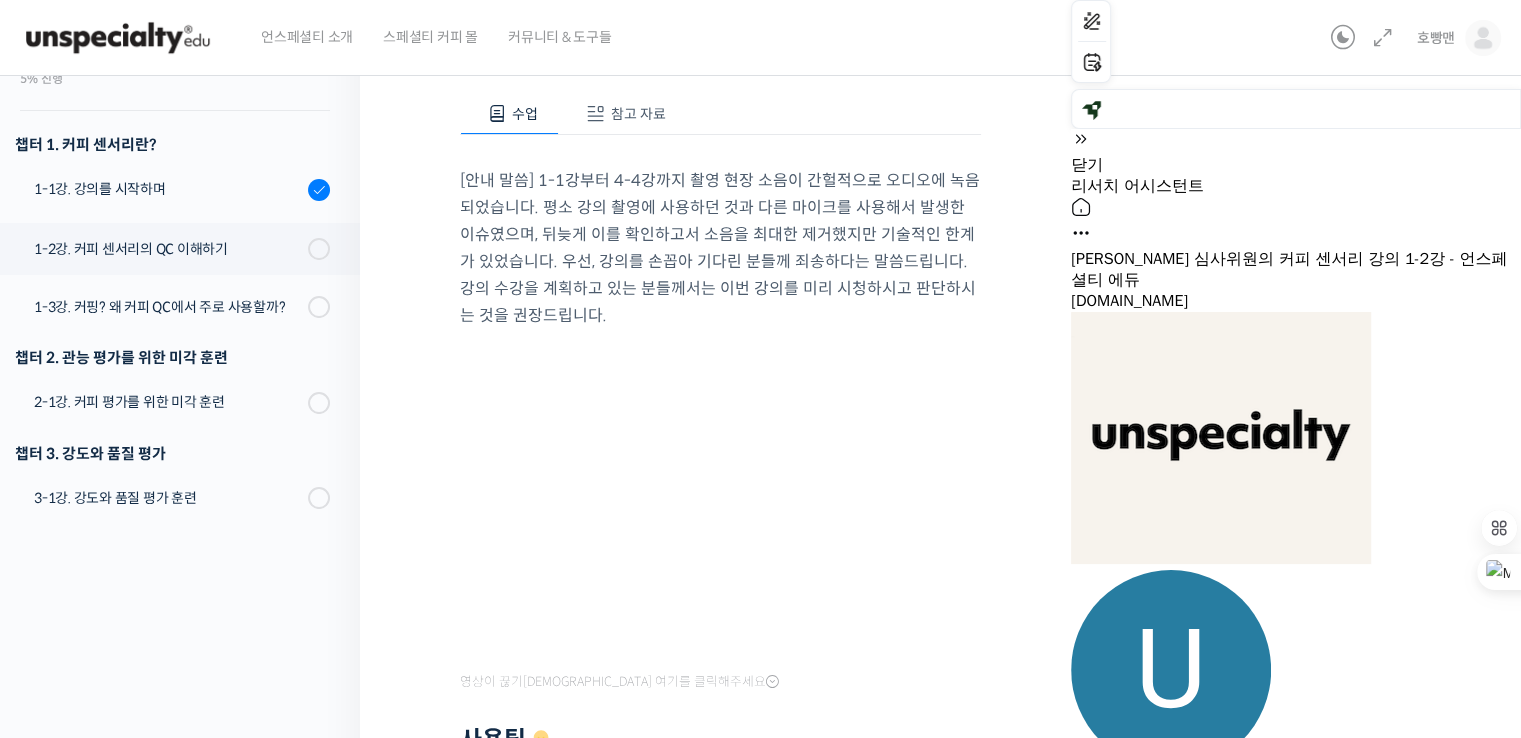 scroll, scrollTop: 260, scrollLeft: 0, axis: vertical 